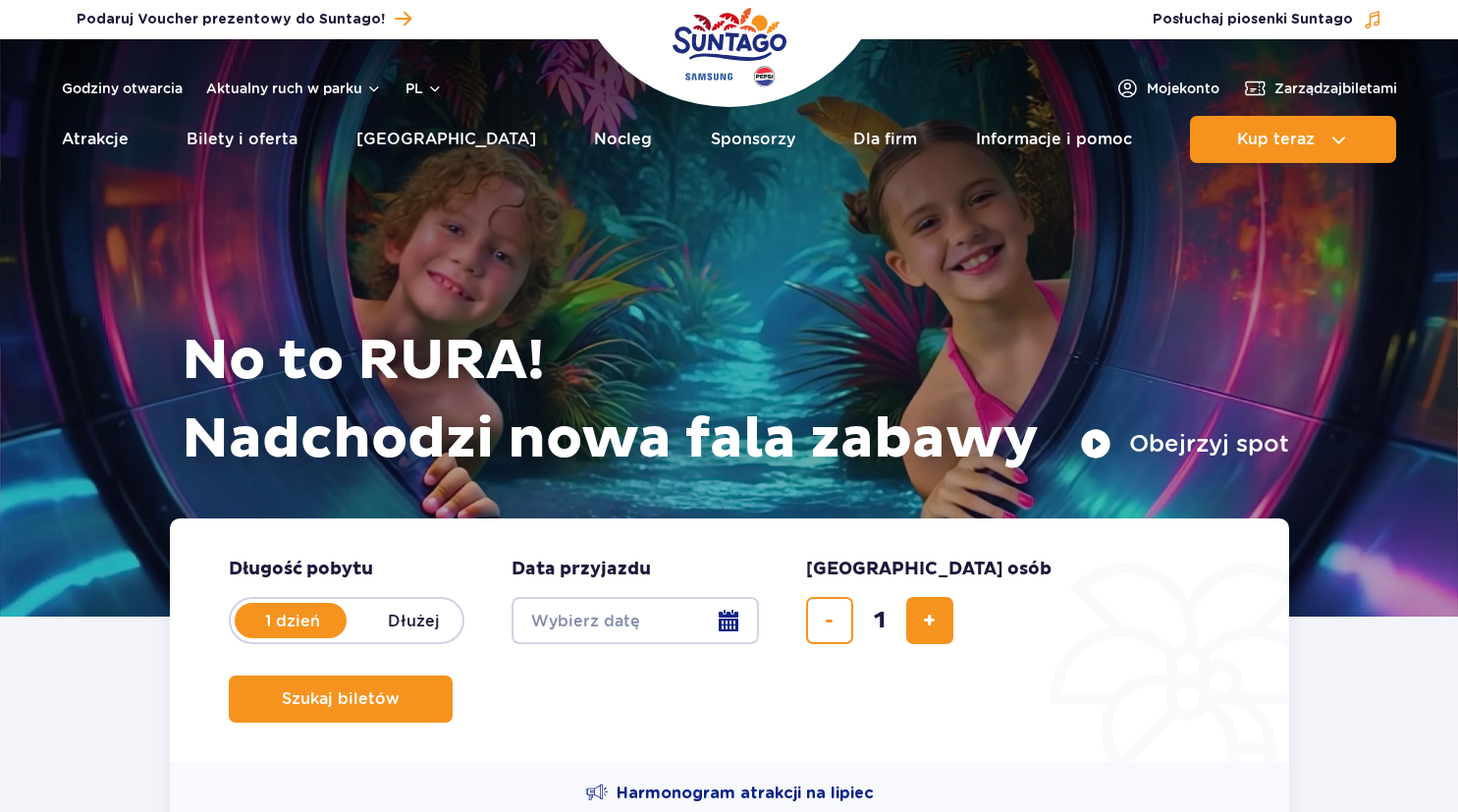 scroll, scrollTop: 0, scrollLeft: 0, axis: both 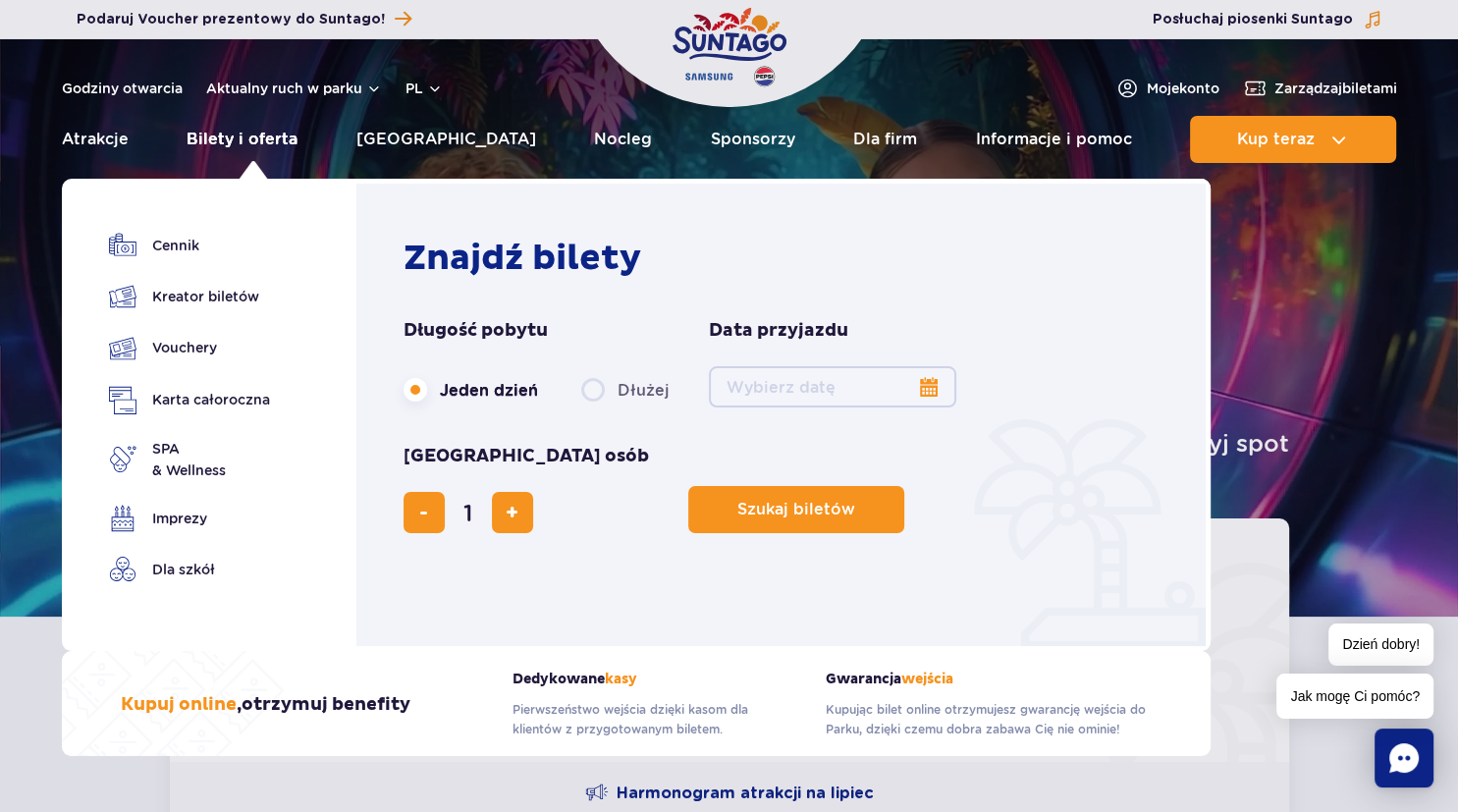 click on "Bilety i oferta" at bounding box center [242, 139] 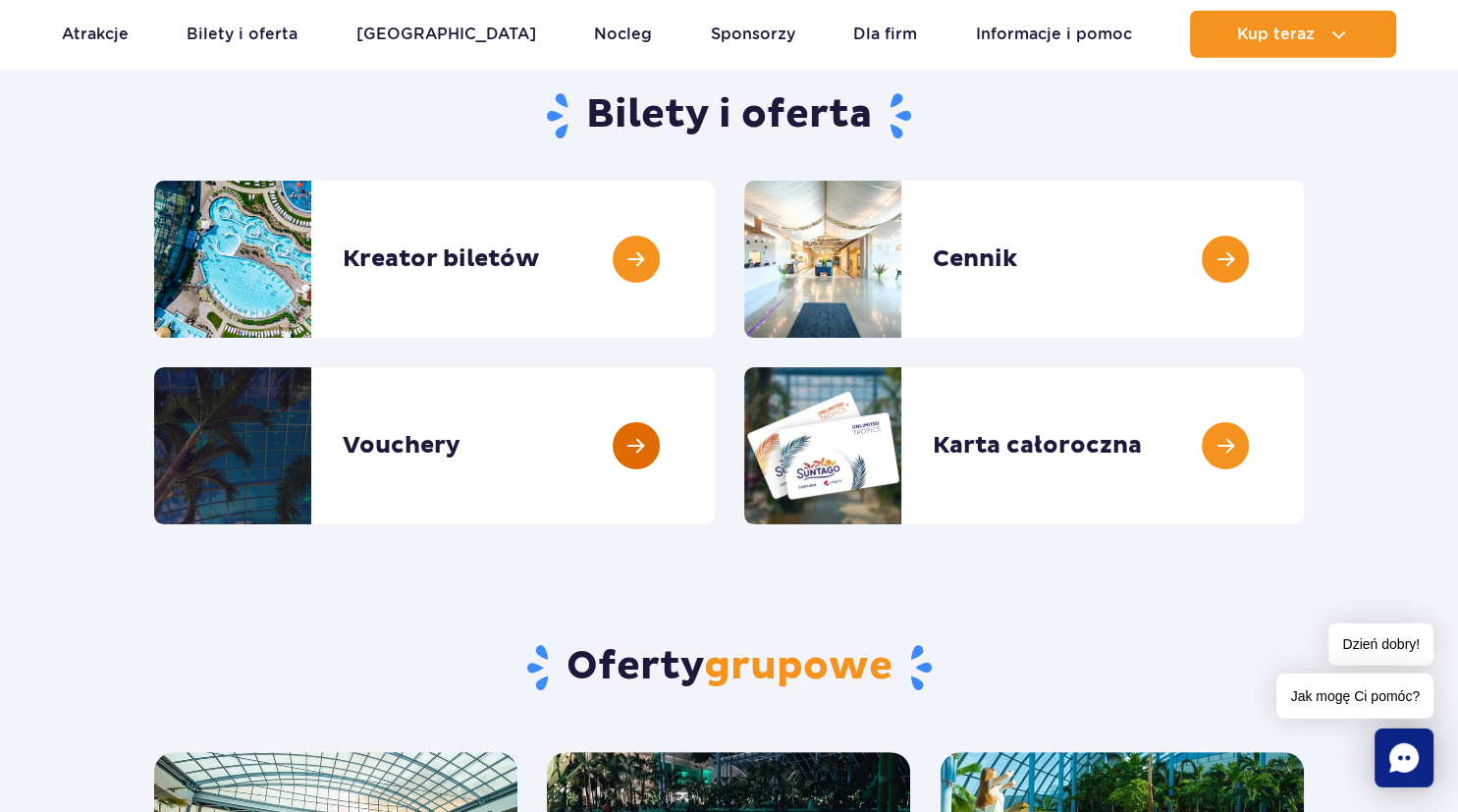 scroll, scrollTop: 207, scrollLeft: 0, axis: vertical 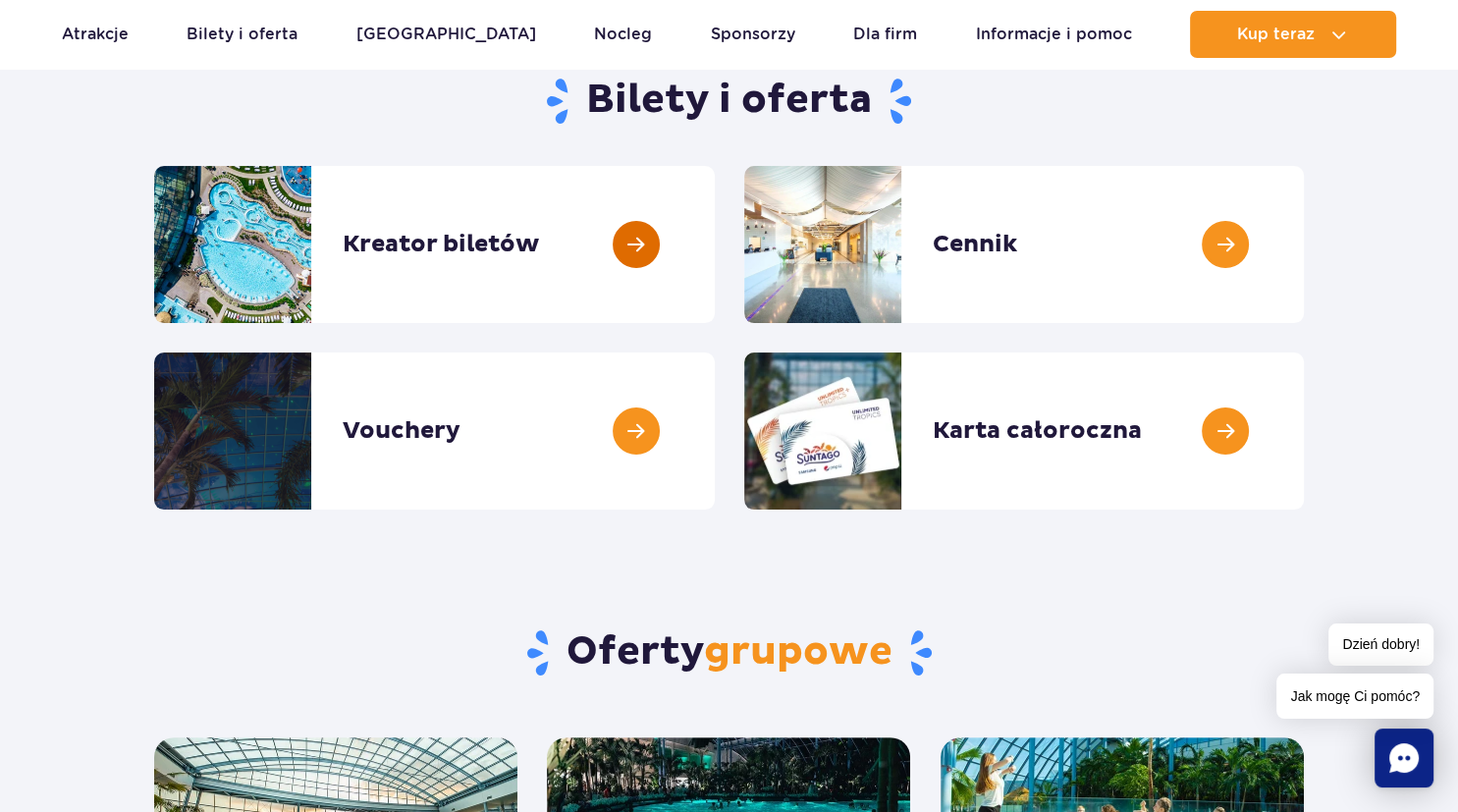 click at bounding box center [715, 244] 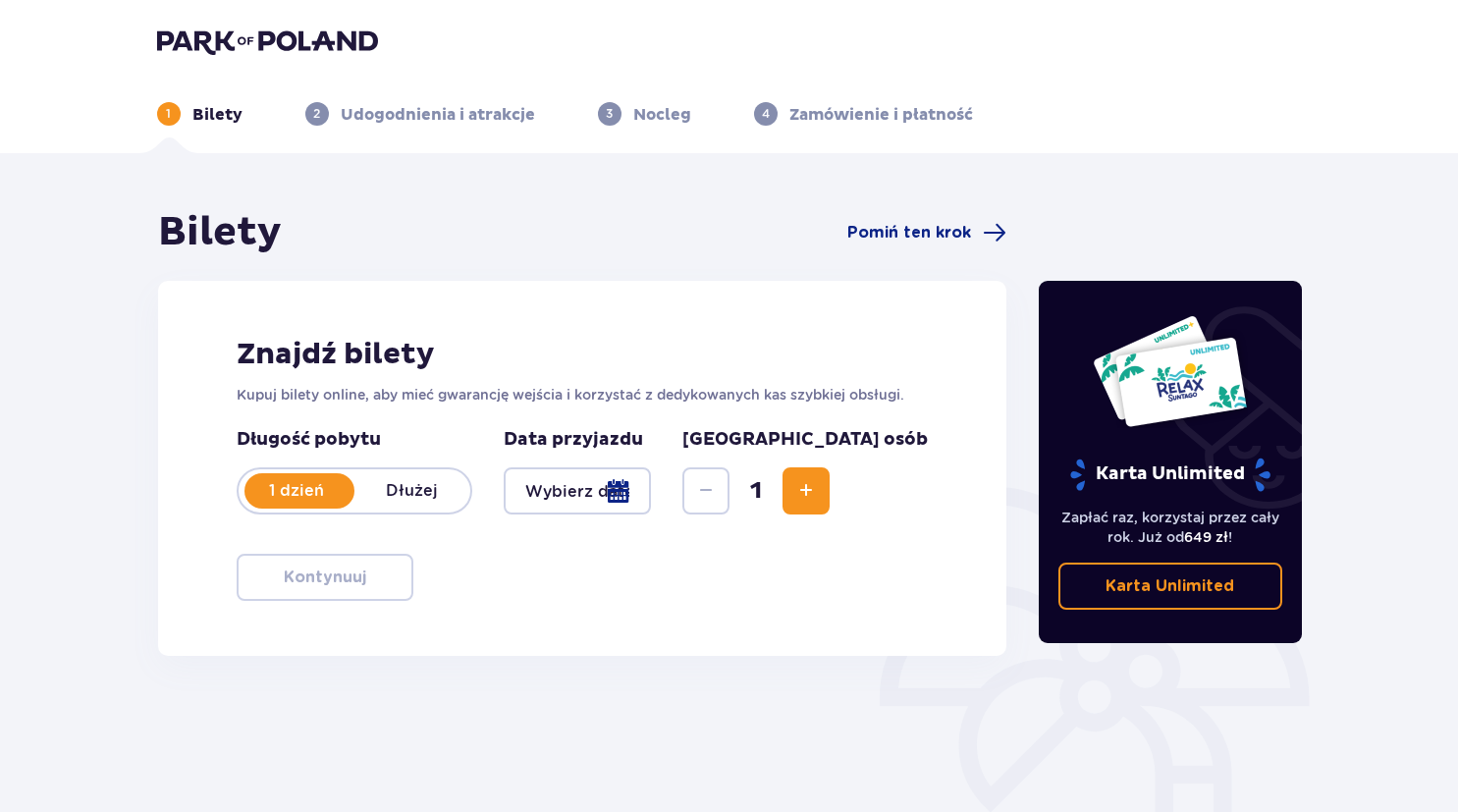 scroll, scrollTop: 0, scrollLeft: 0, axis: both 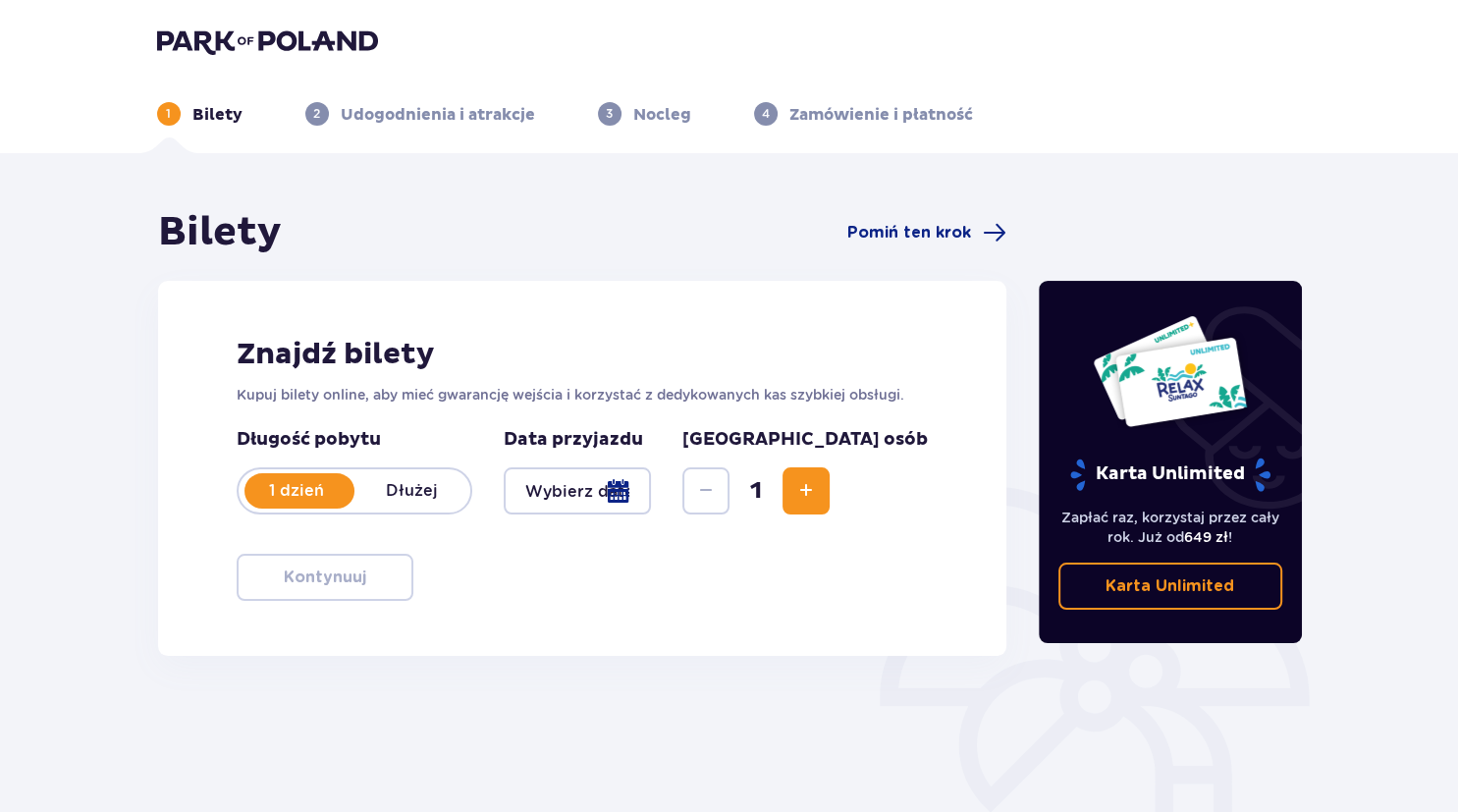 click at bounding box center [577, 491] 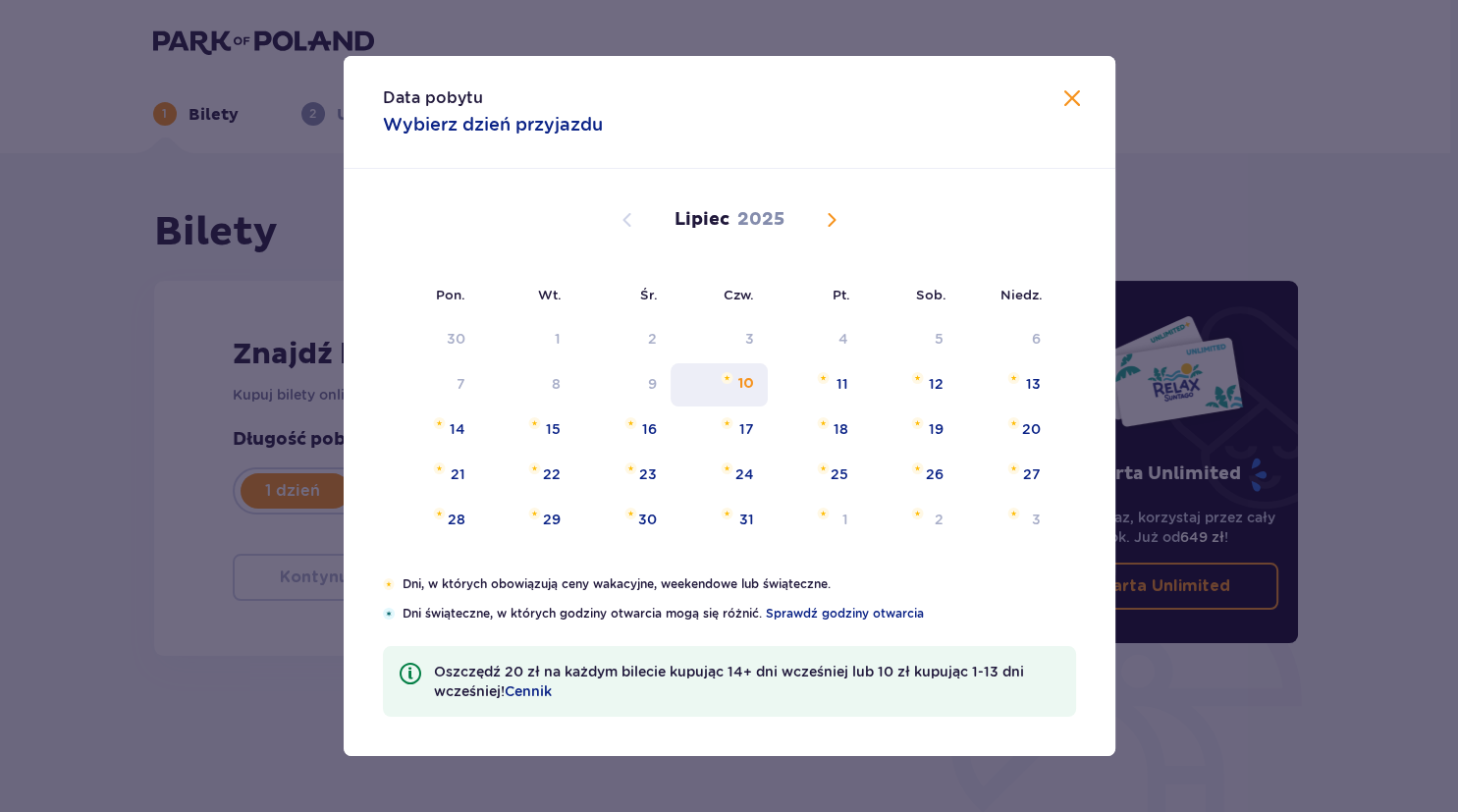 click on "10" at bounding box center (746, 384) 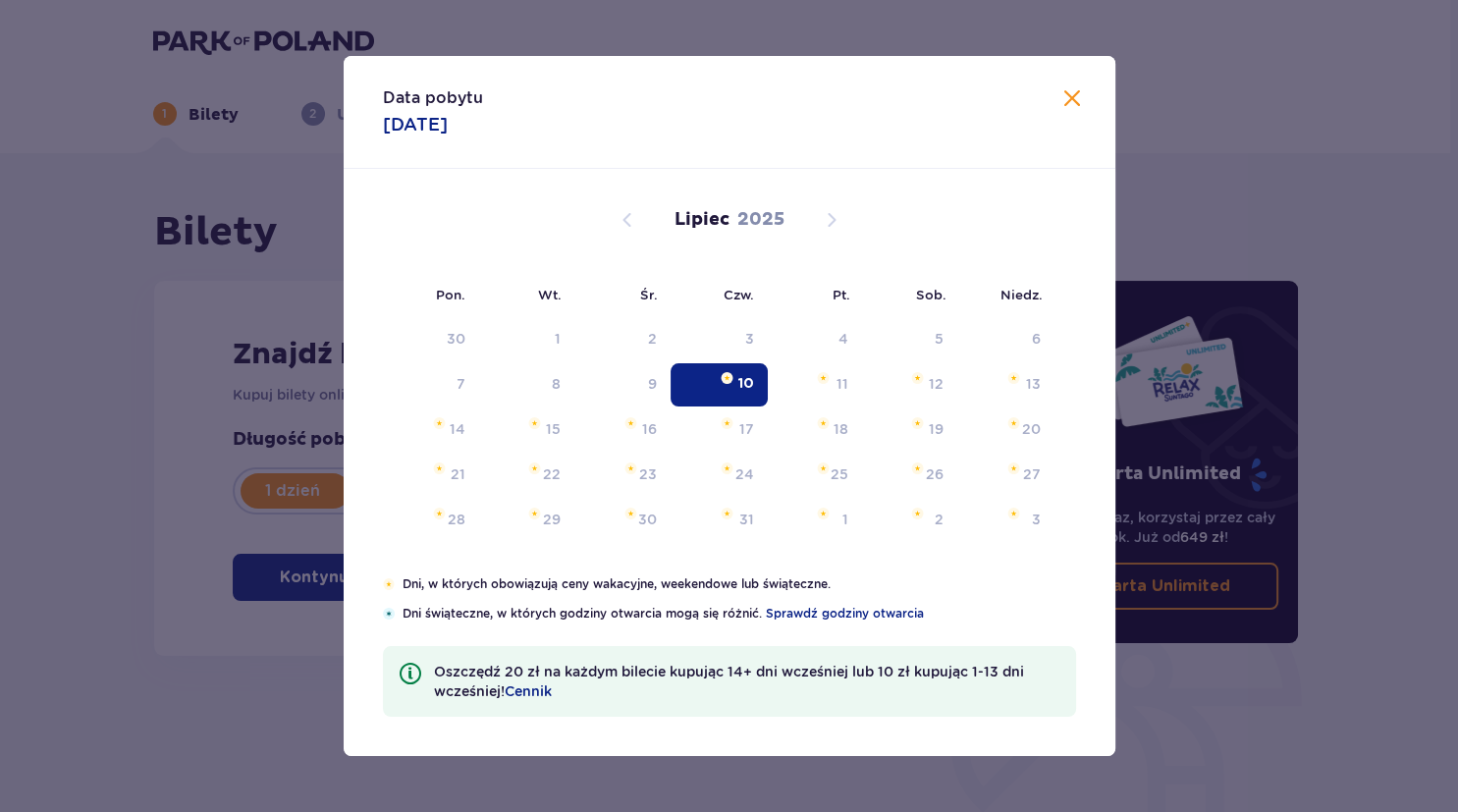 type on "10.07.25" 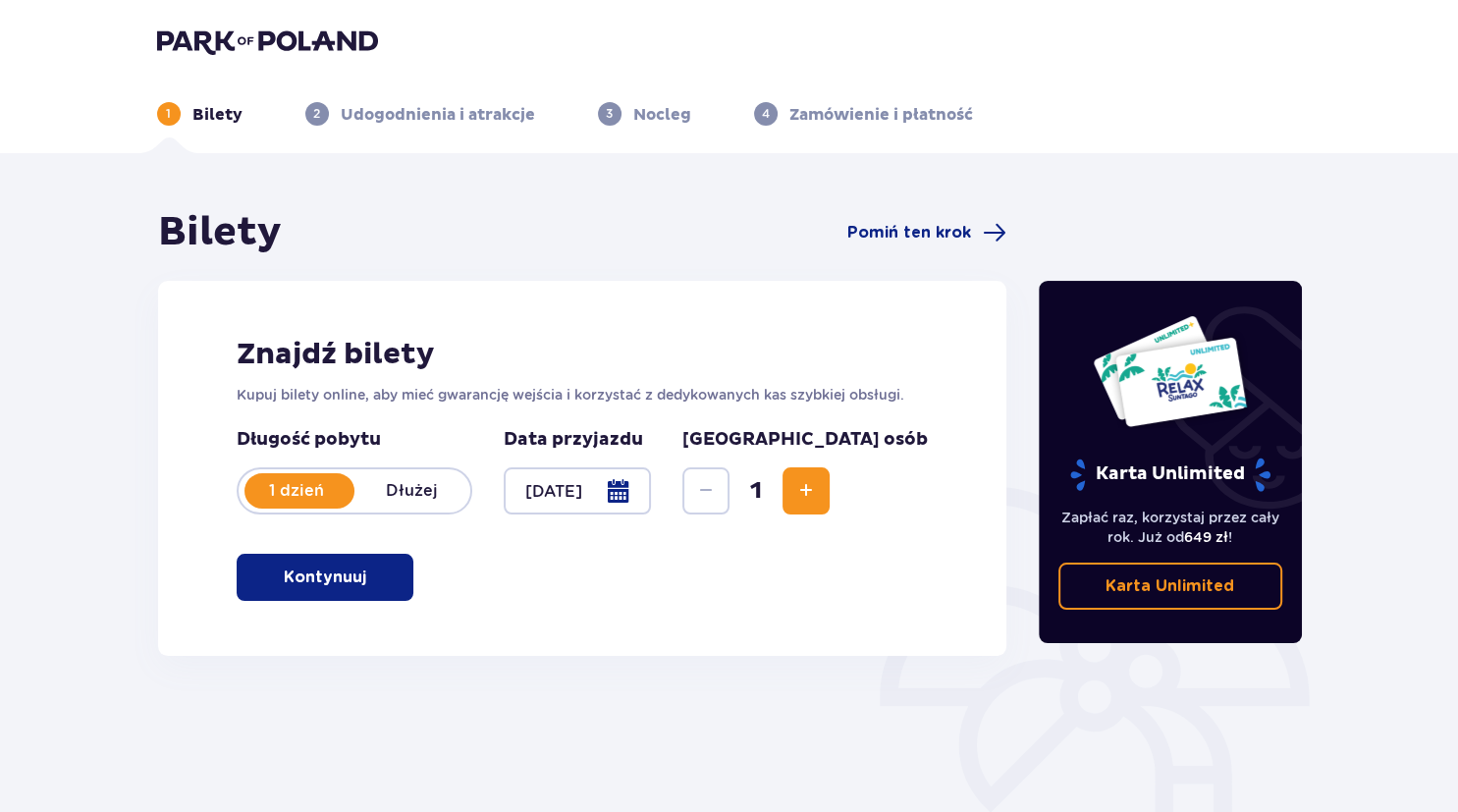 click at bounding box center [370, 577] 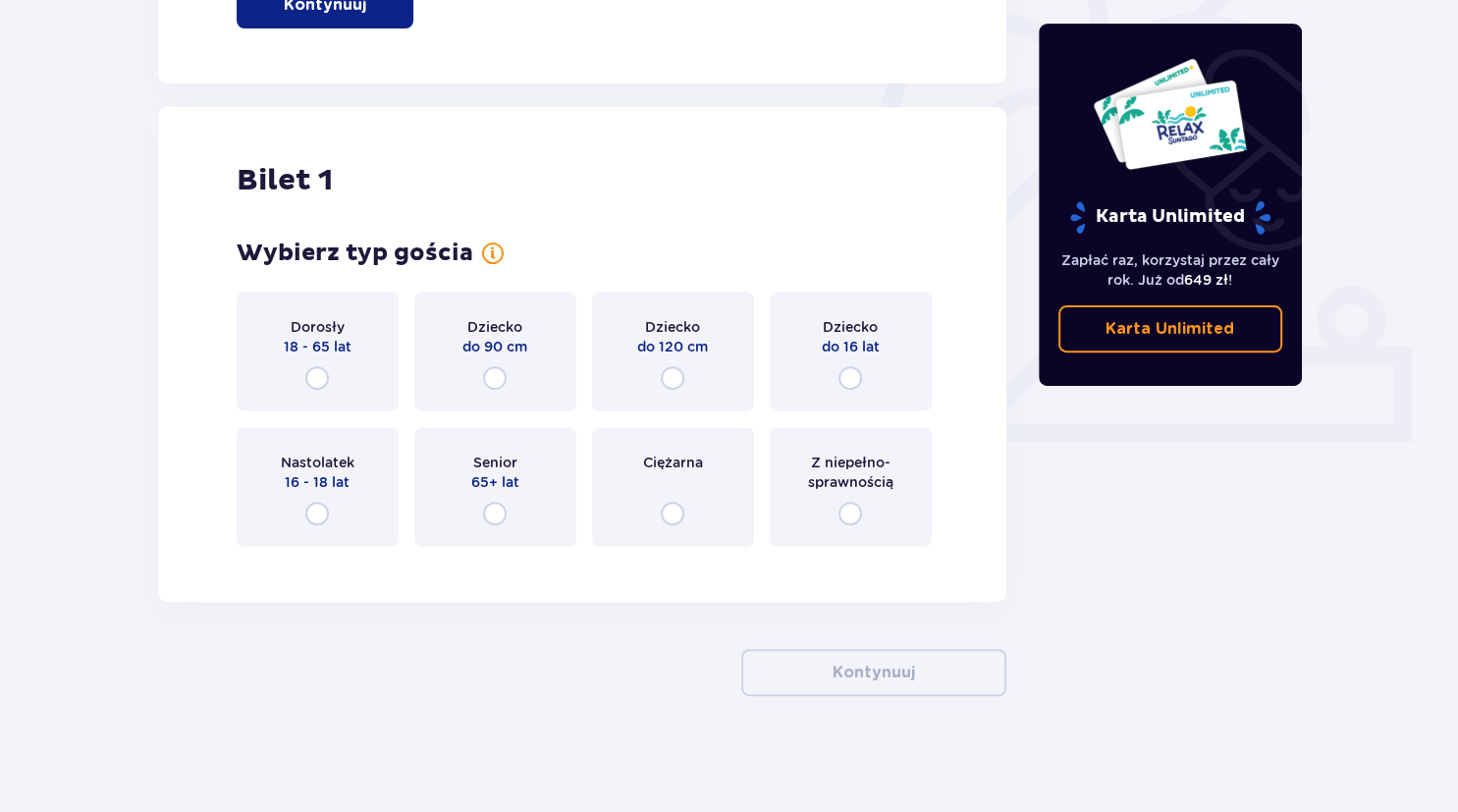 scroll, scrollTop: 573, scrollLeft: 0, axis: vertical 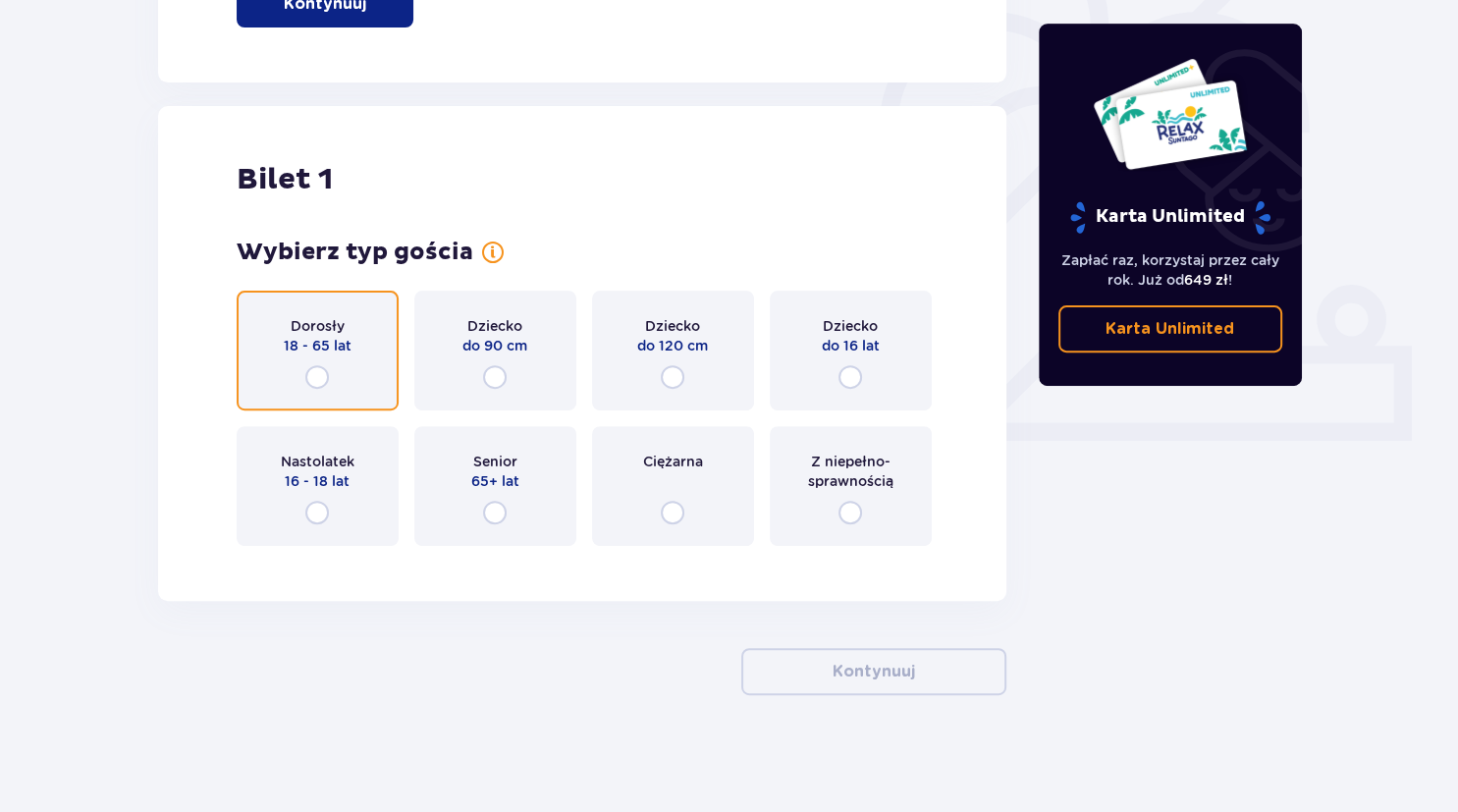 click at bounding box center (317, 377) 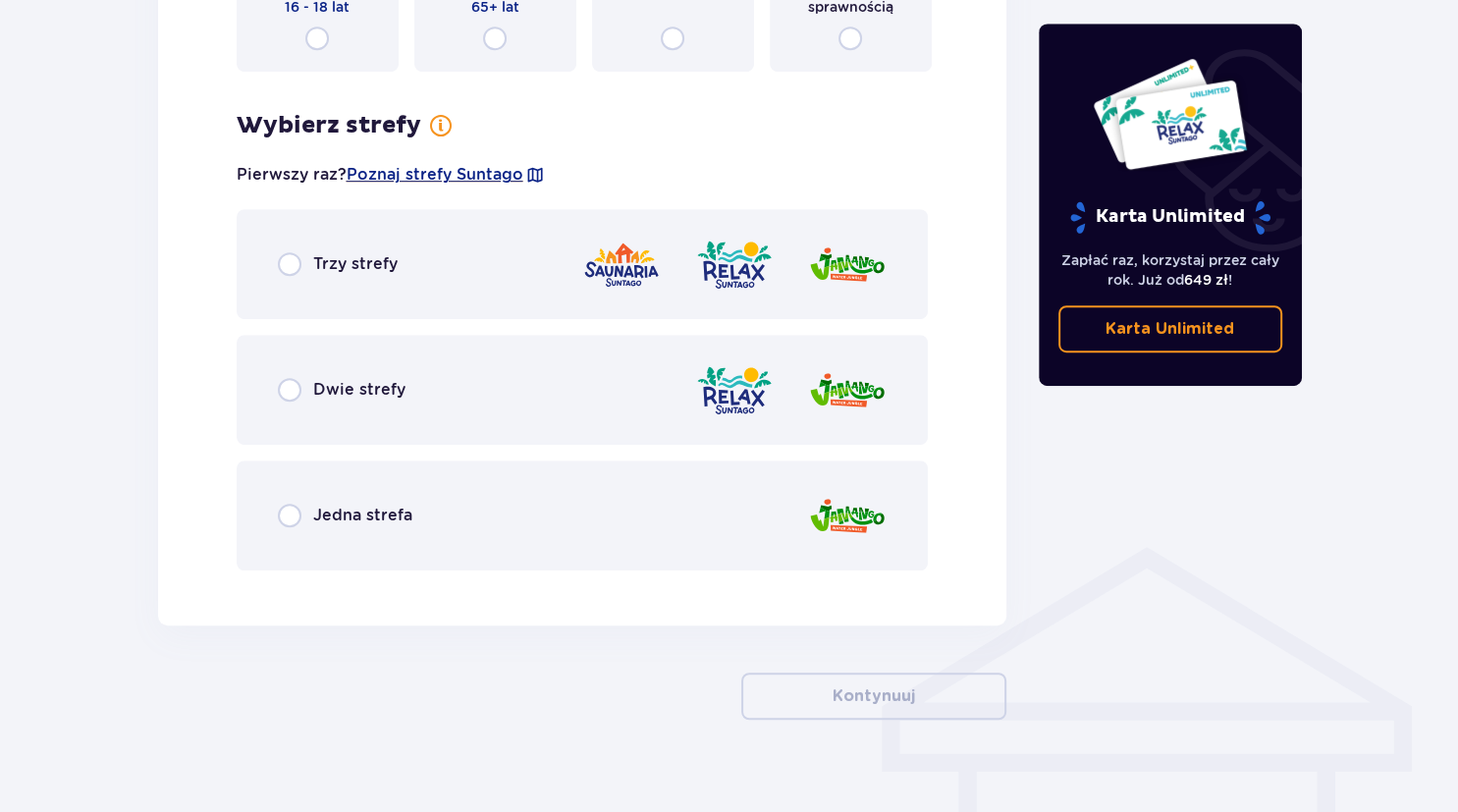 scroll, scrollTop: 1072, scrollLeft: 0, axis: vertical 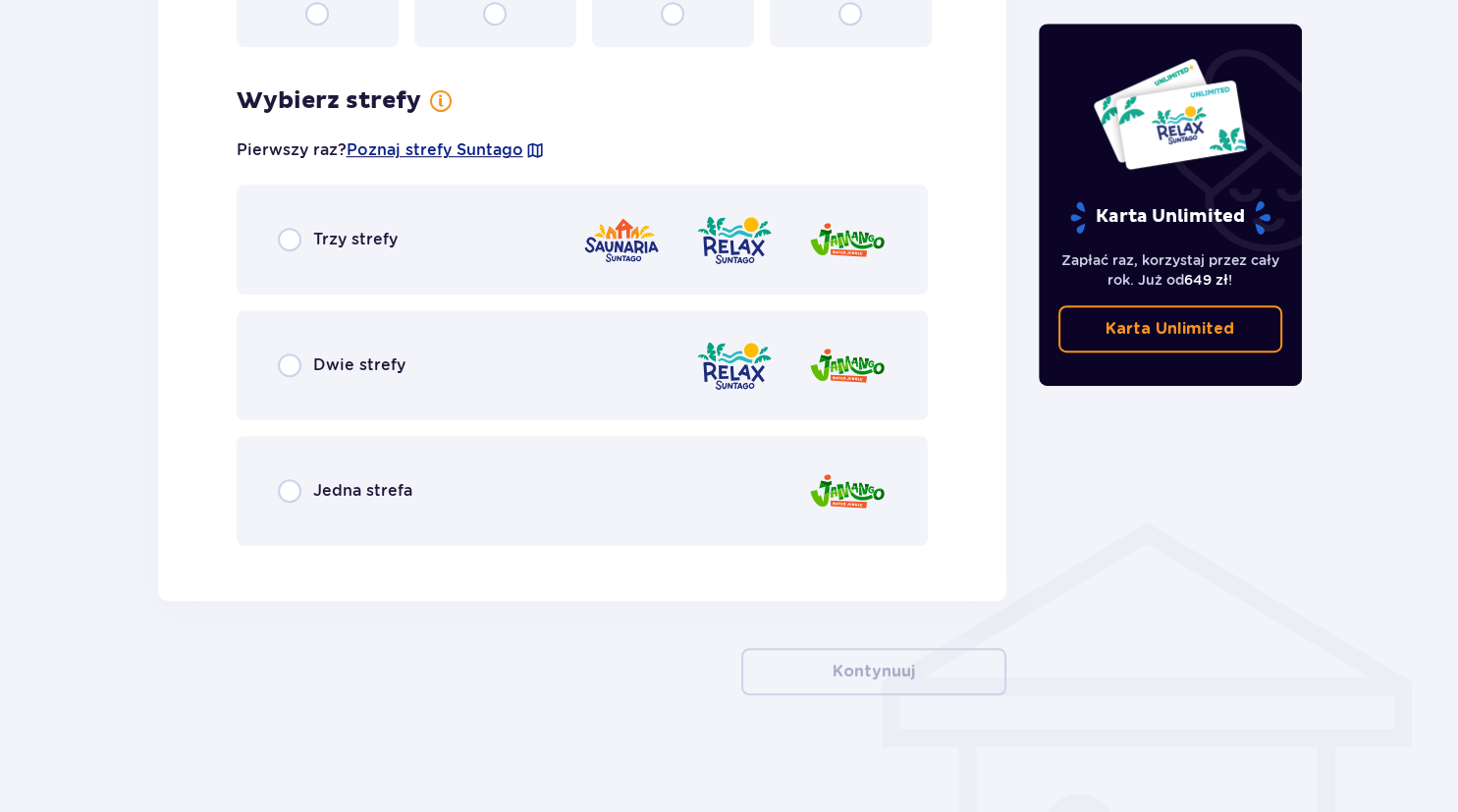 click on "Trzy strefy" at bounding box center [355, 240] 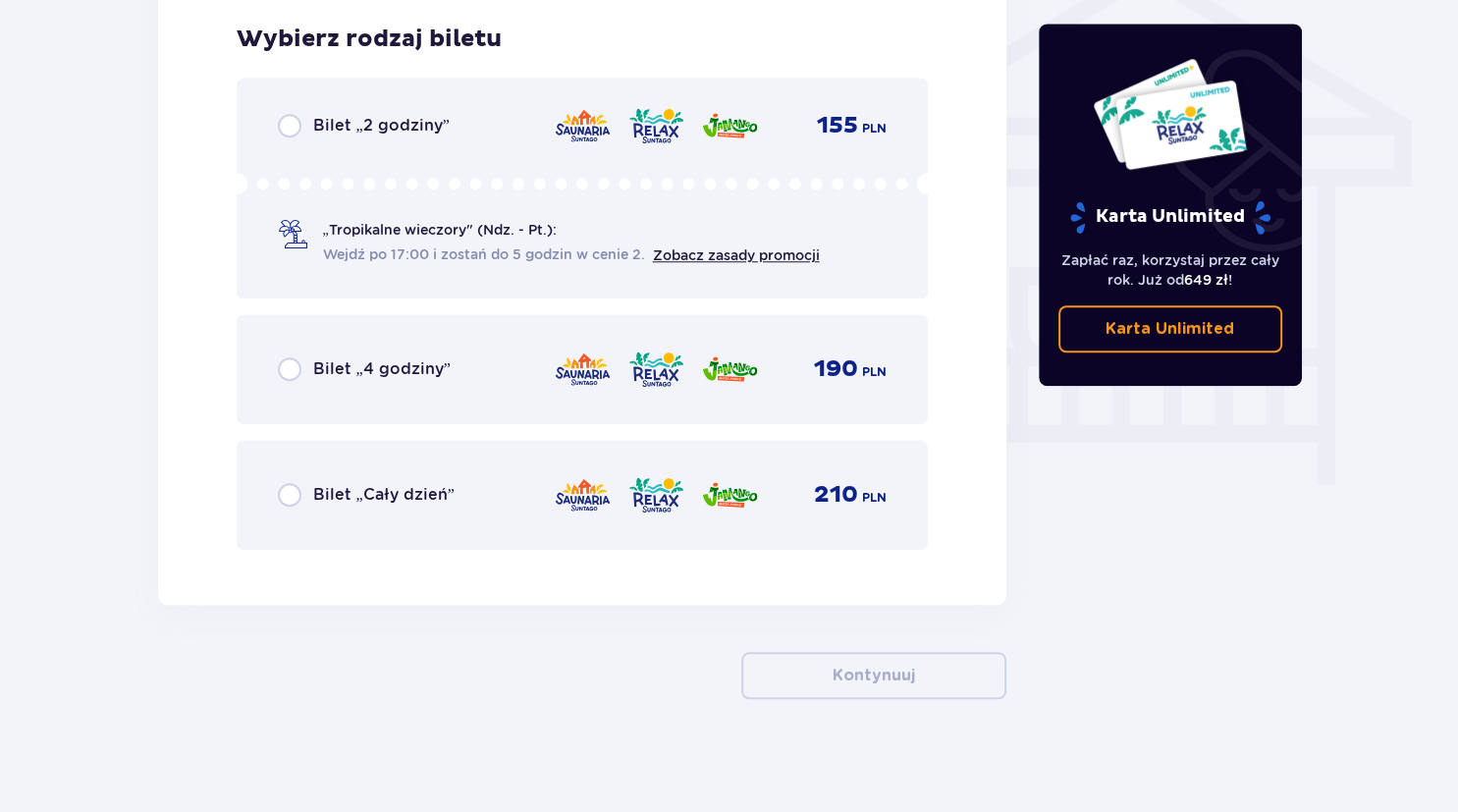 scroll, scrollTop: 1634, scrollLeft: 0, axis: vertical 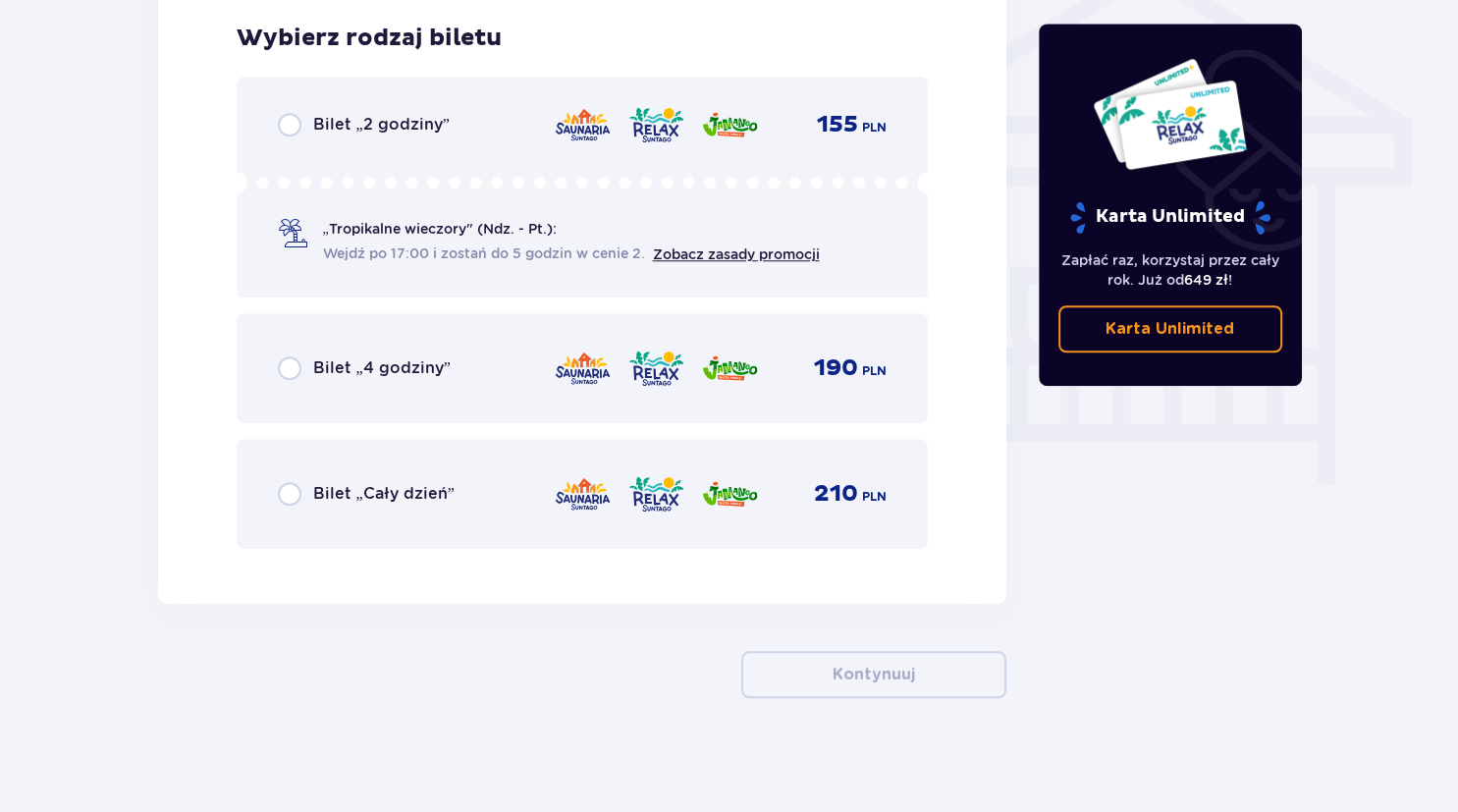 click on "Bilet „Cały dzień”" at bounding box center [384, 494] 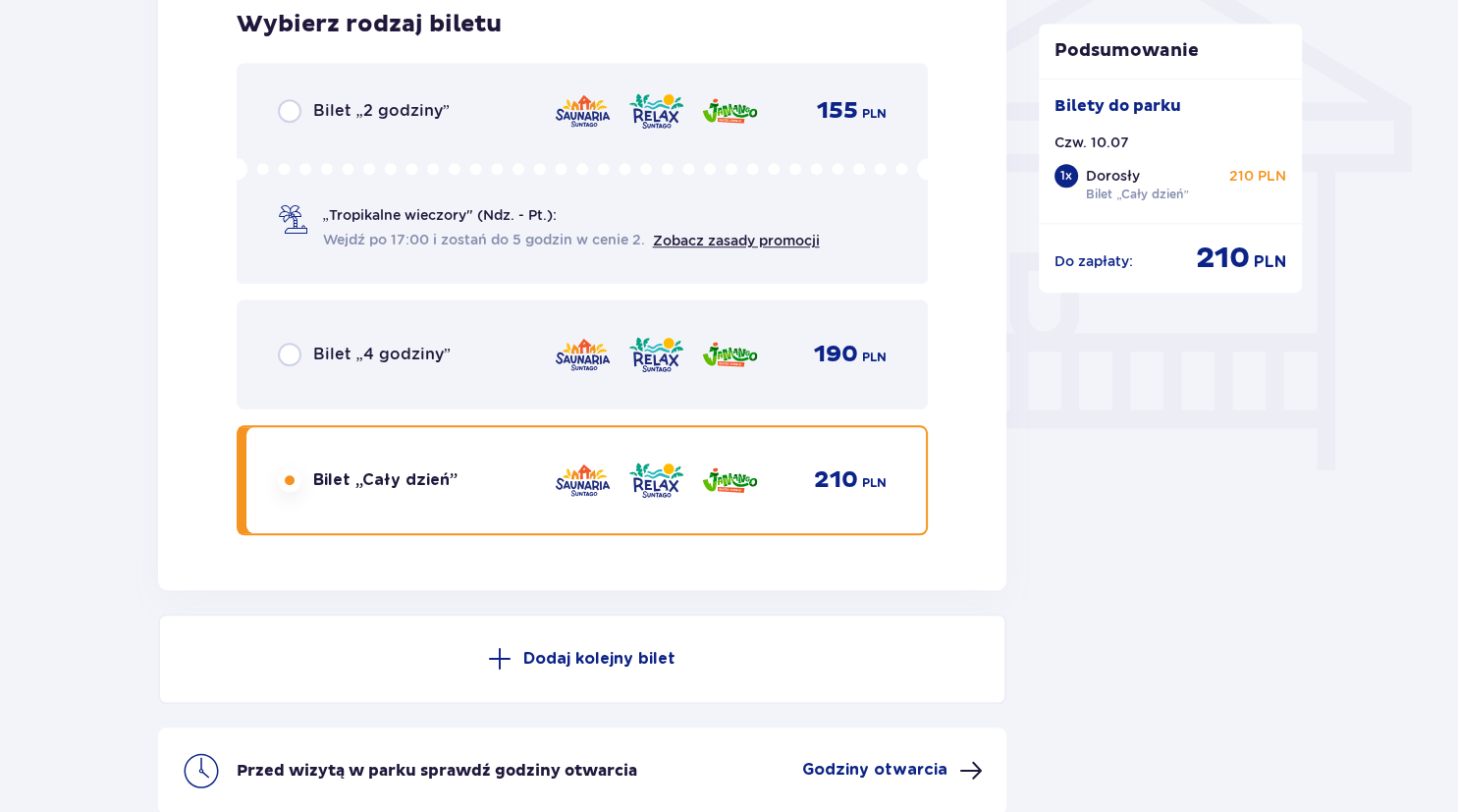 scroll, scrollTop: 1836, scrollLeft: 0, axis: vertical 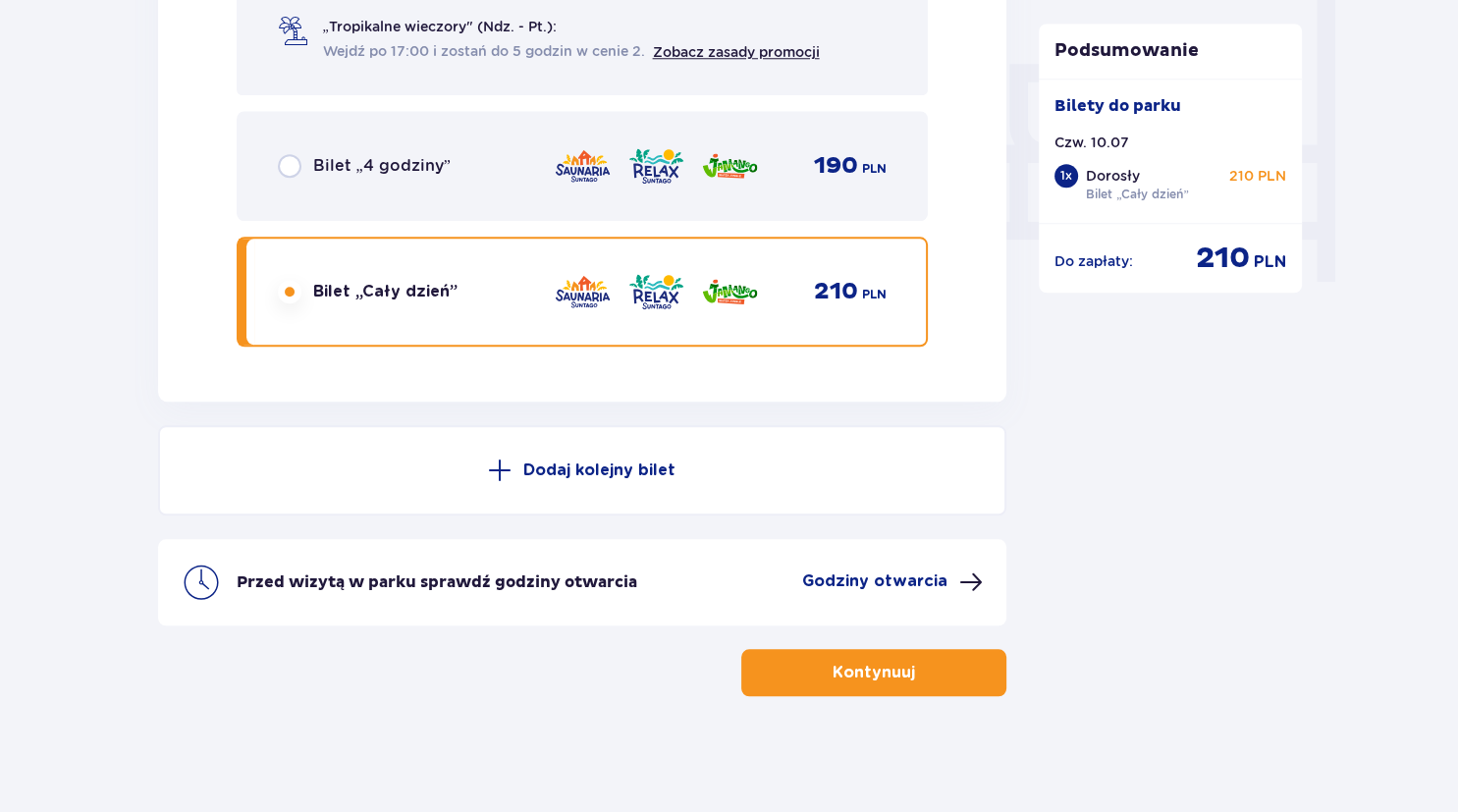 click on "Godziny otwarcia" at bounding box center (892, 582) 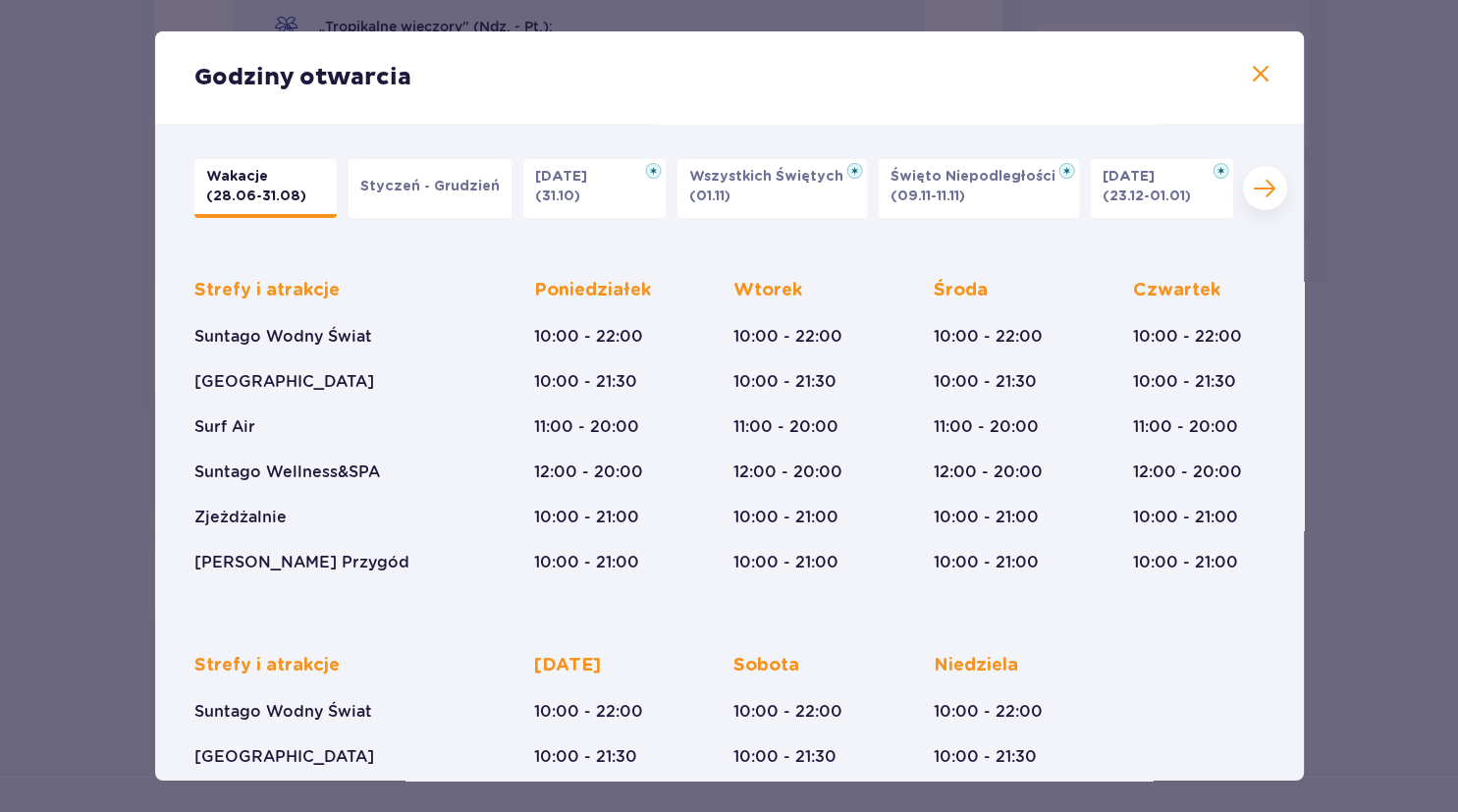 click at bounding box center [1261, 75] 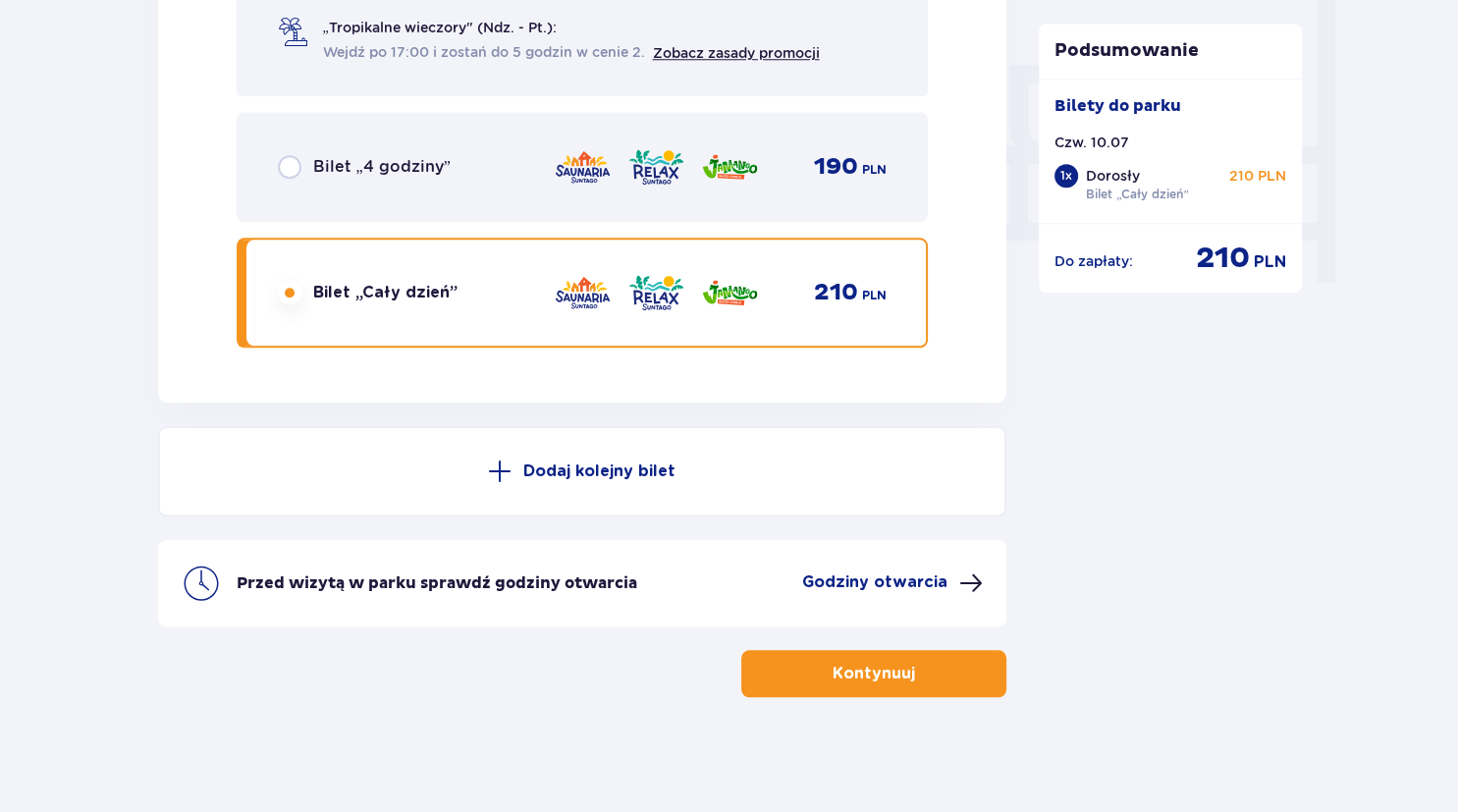 scroll, scrollTop: 1836, scrollLeft: 0, axis: vertical 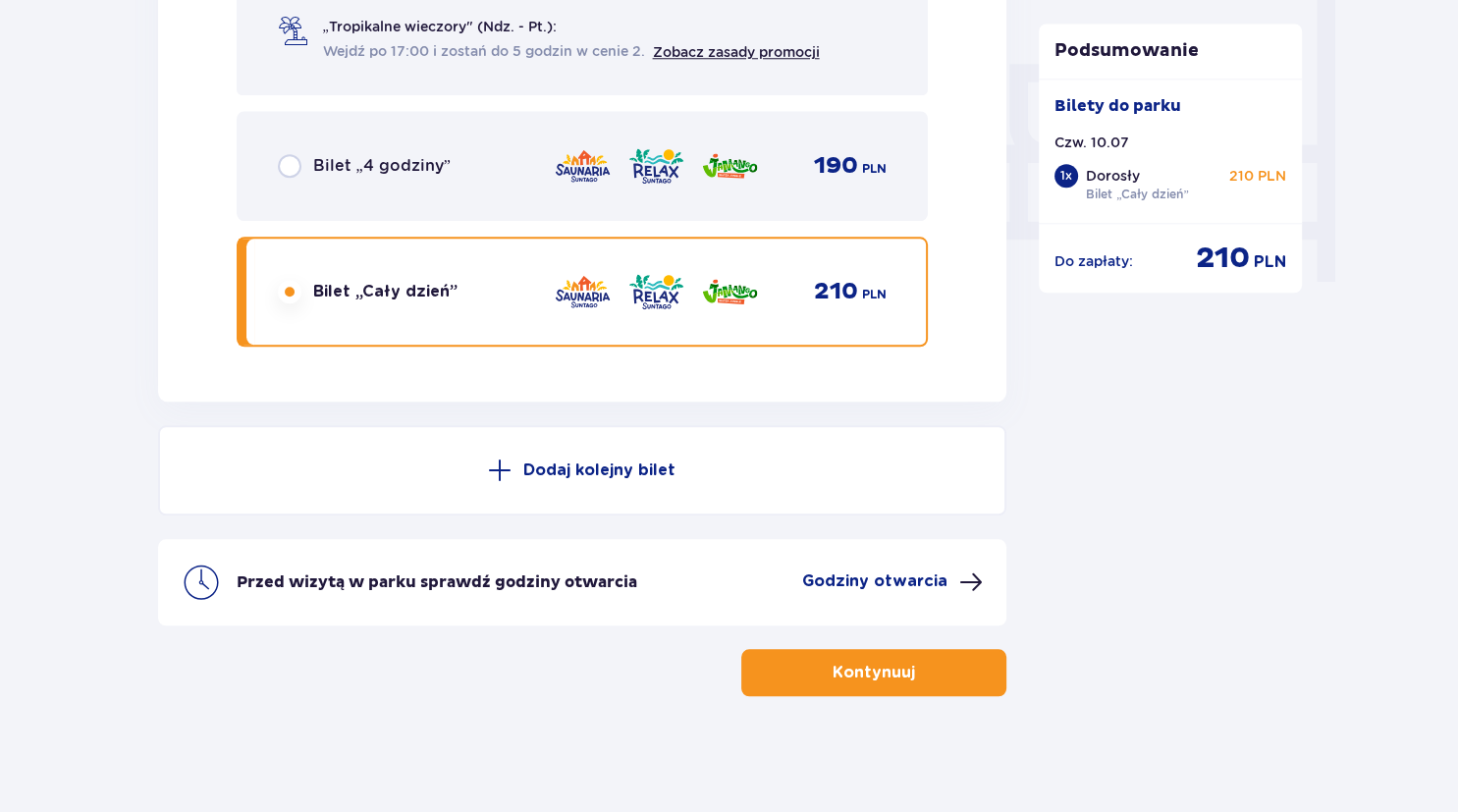 click on "Kontynuuj" at bounding box center (874, 673) 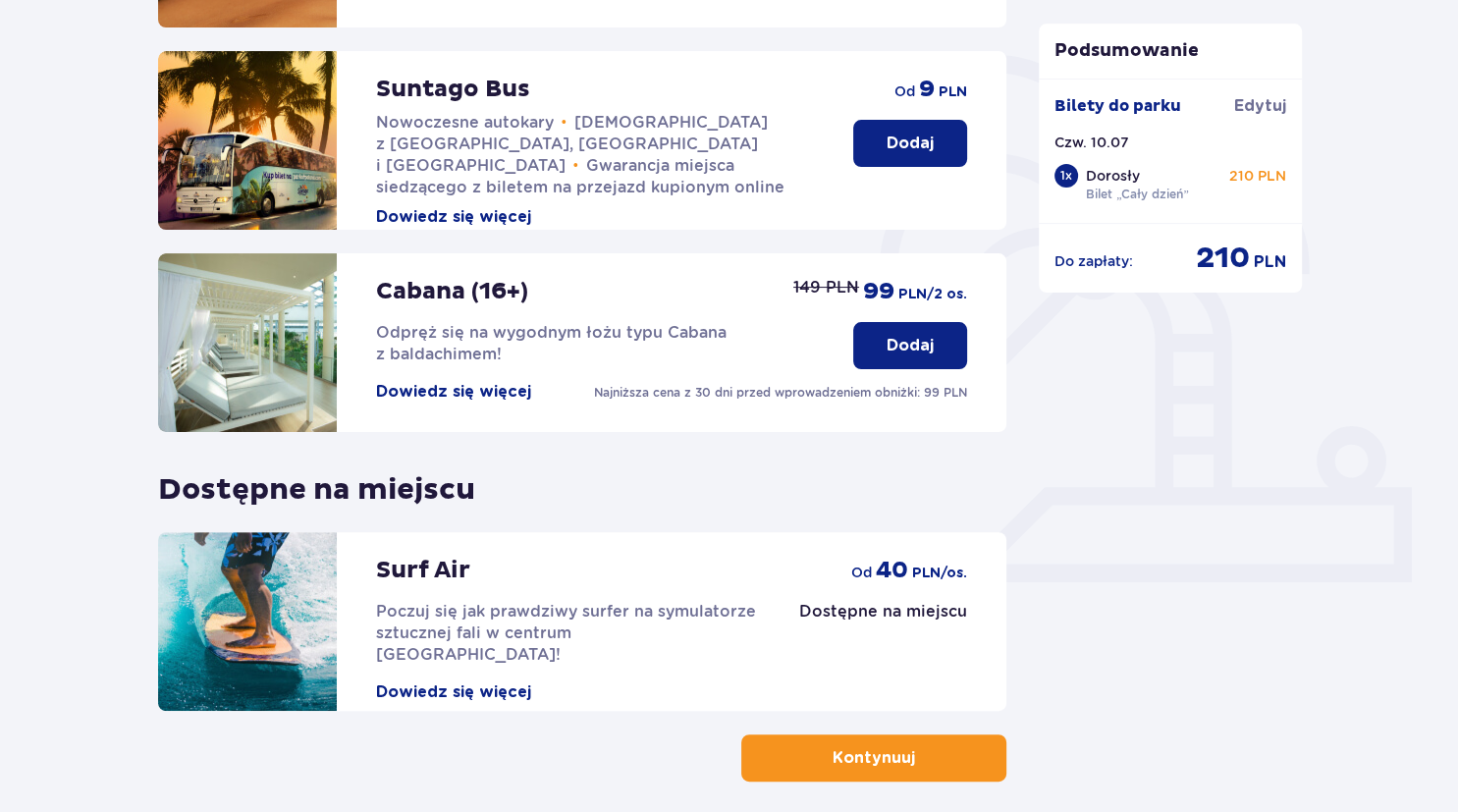 scroll, scrollTop: 518, scrollLeft: 0, axis: vertical 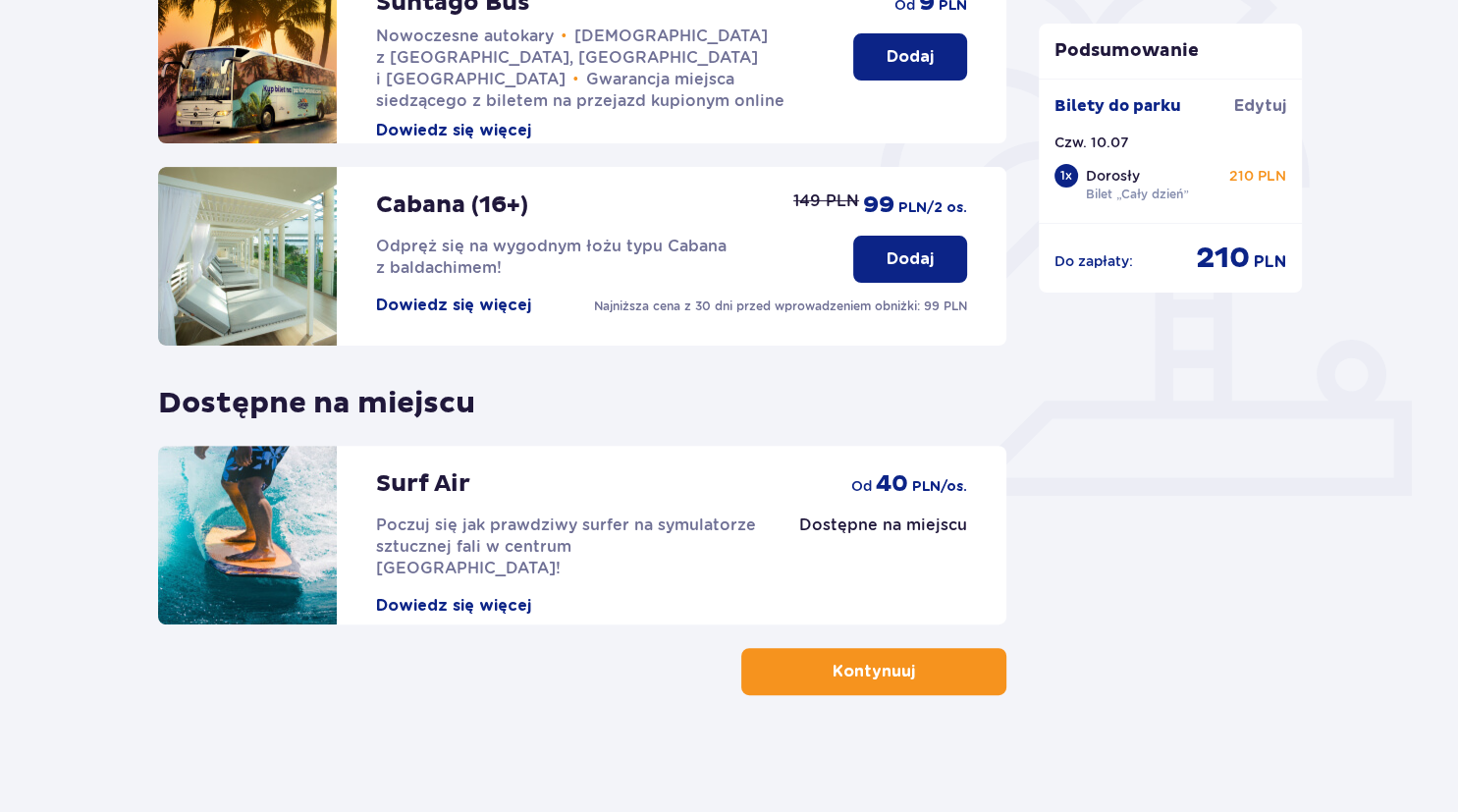 click on "Kontynuuj" at bounding box center [874, 672] 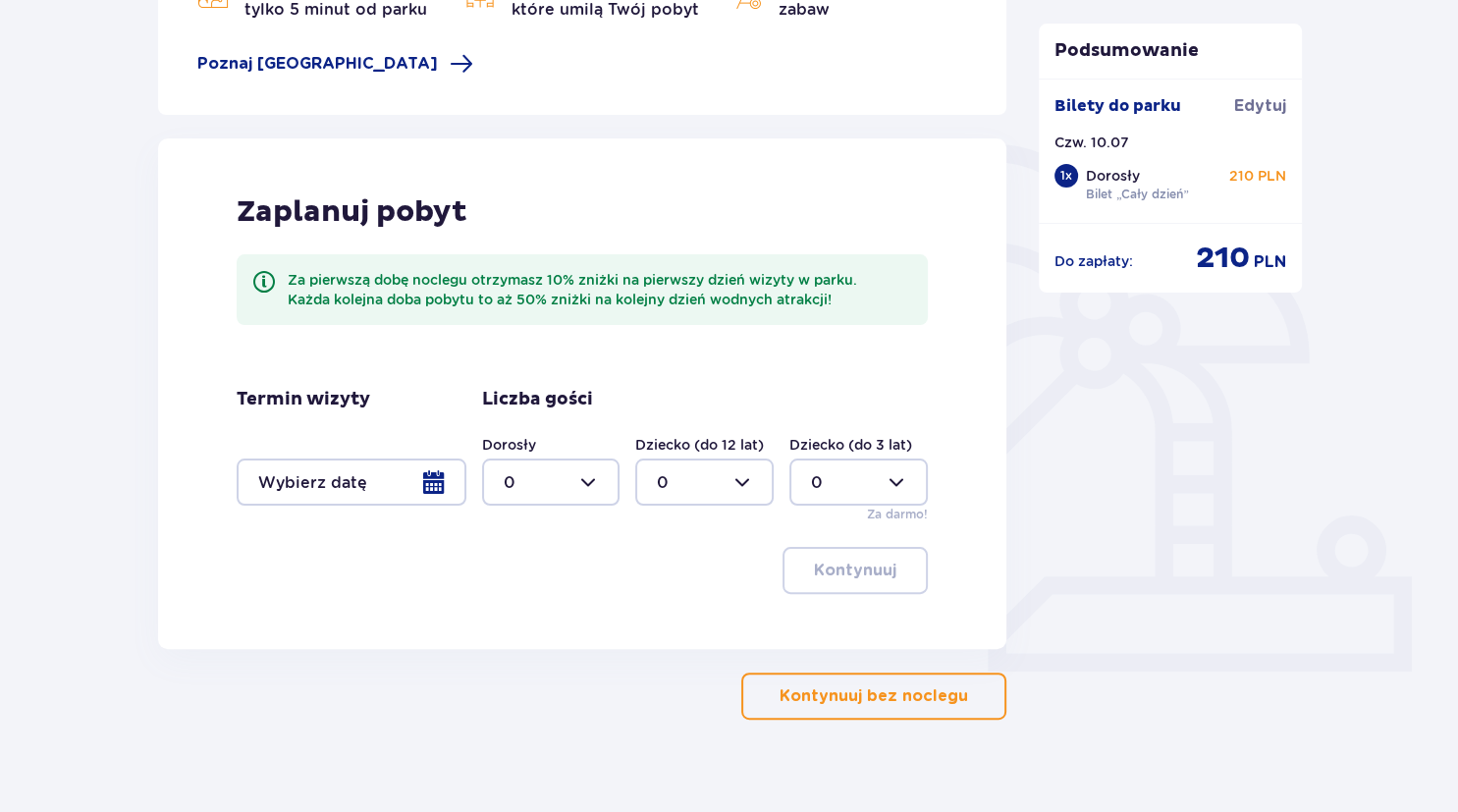 scroll, scrollTop: 368, scrollLeft: 0, axis: vertical 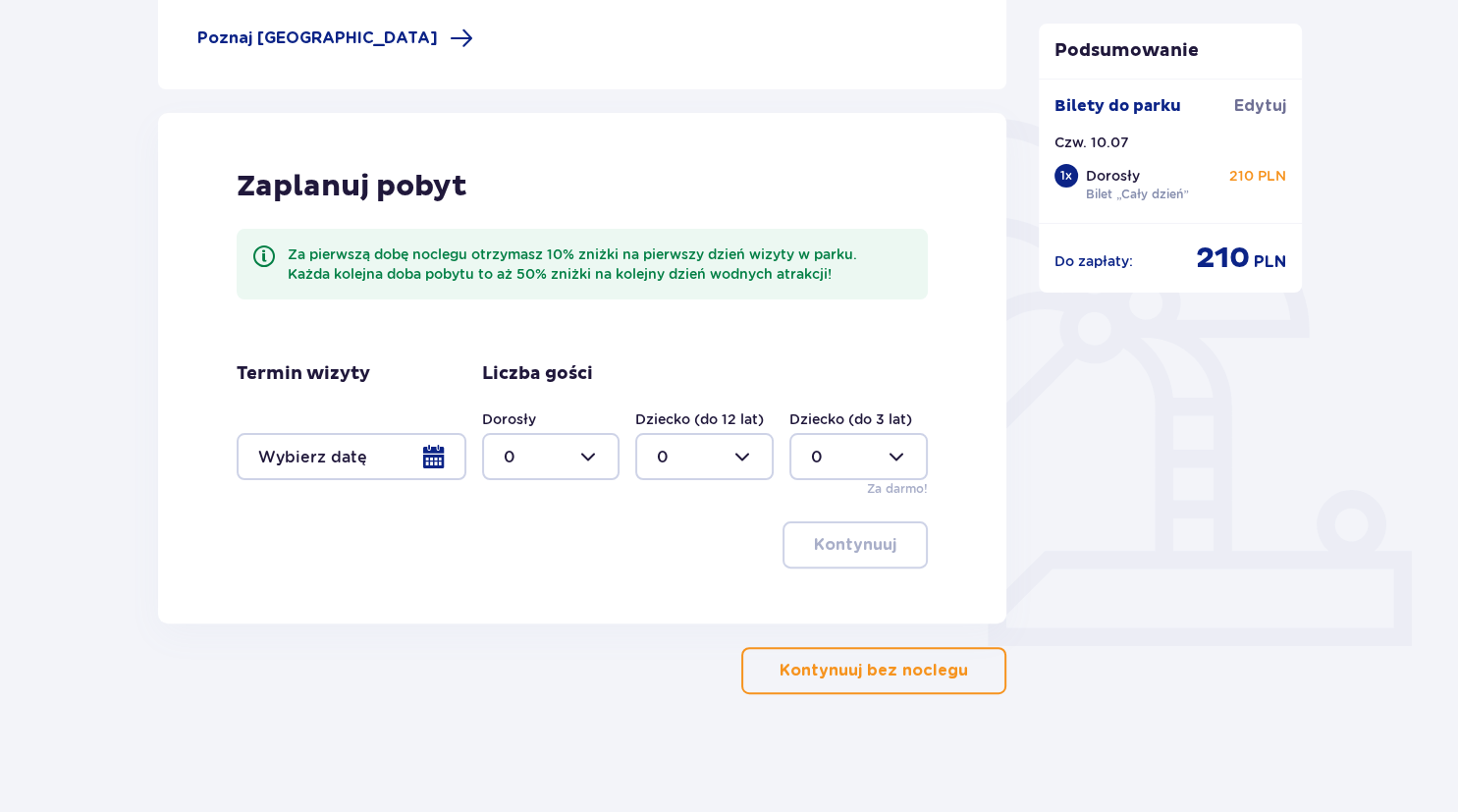 click on "Kontynuuj bez noclegu" at bounding box center [874, 671] 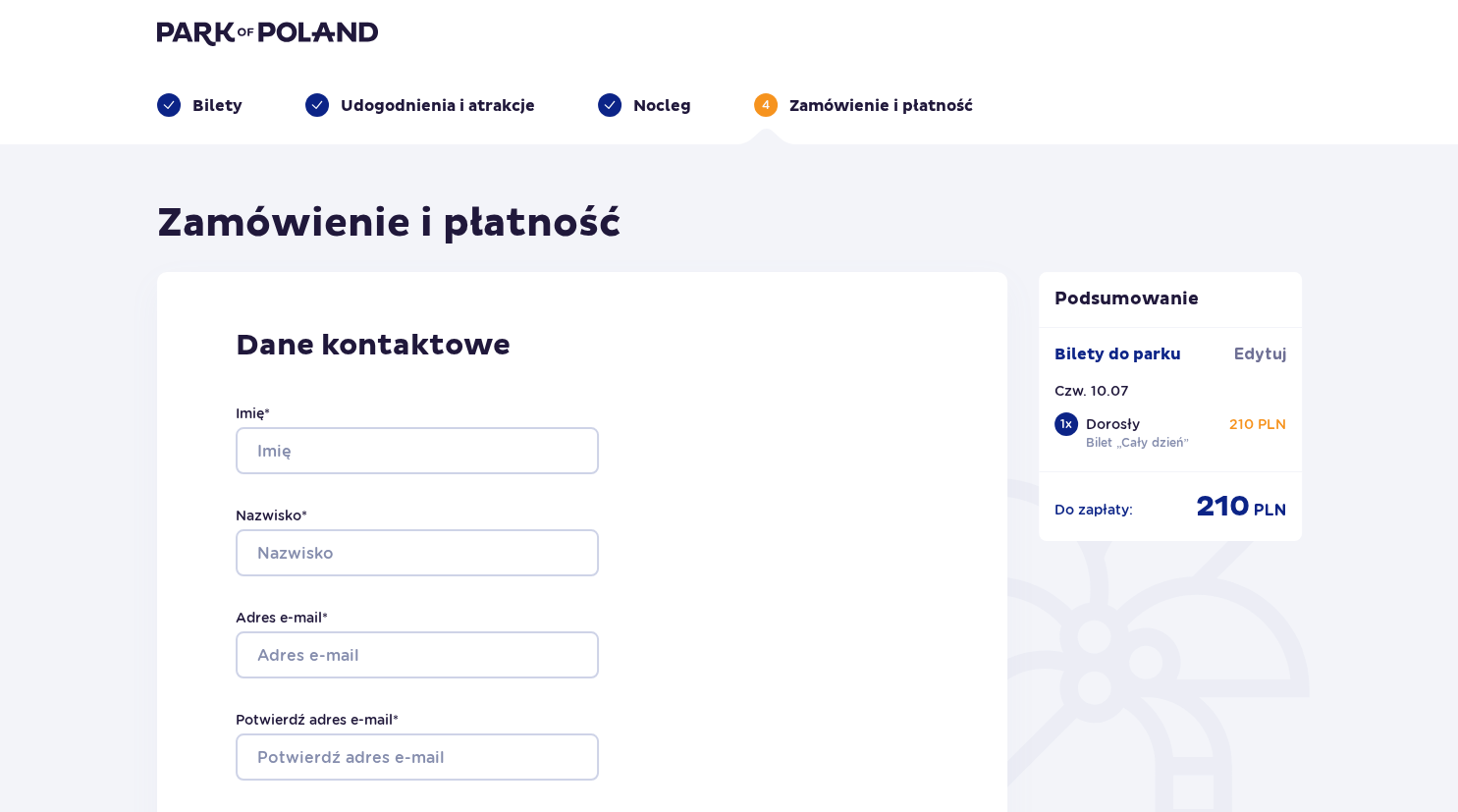 scroll, scrollTop: 0, scrollLeft: 0, axis: both 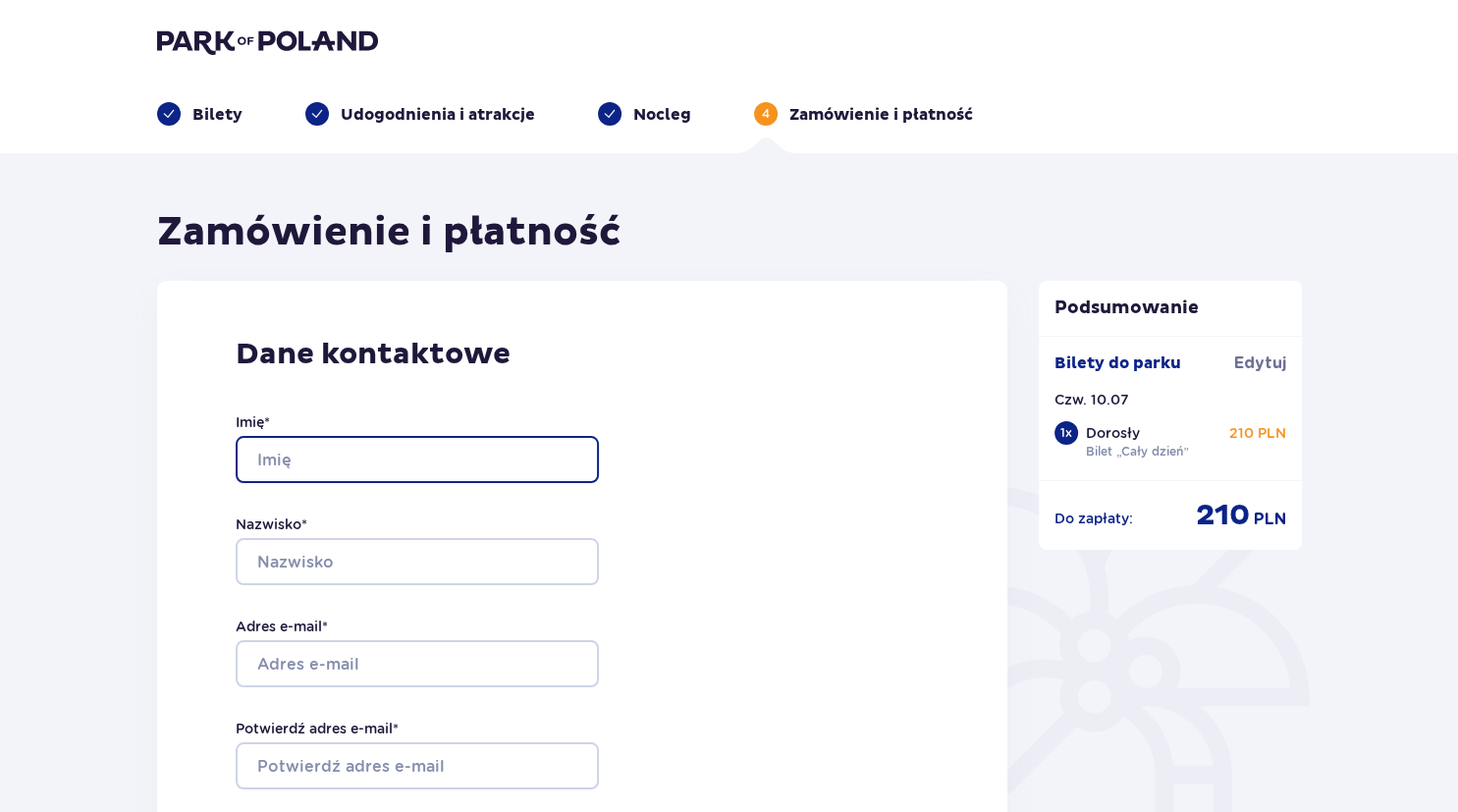 click on "Imię *" at bounding box center (417, 460) 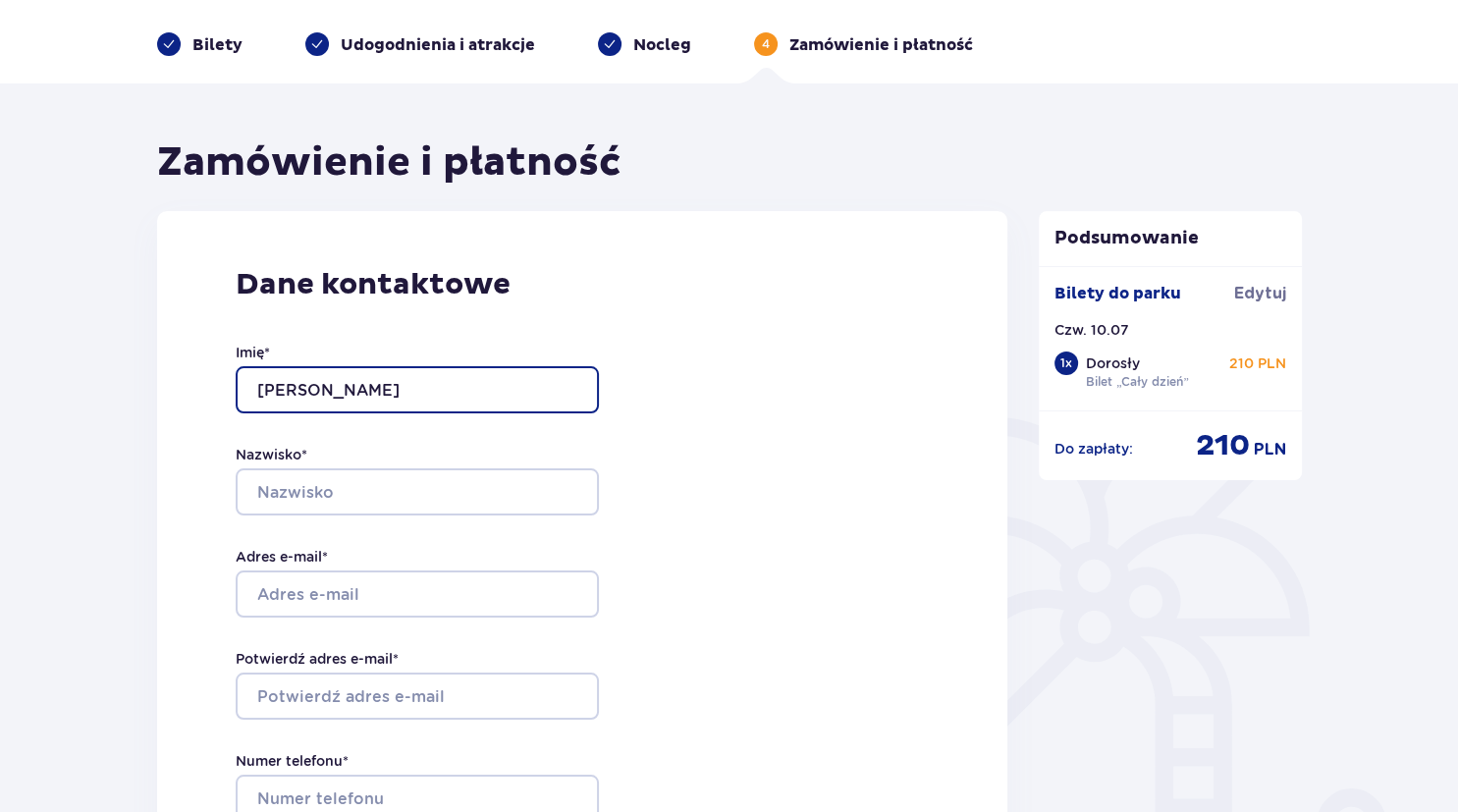 scroll, scrollTop: 207, scrollLeft: 0, axis: vertical 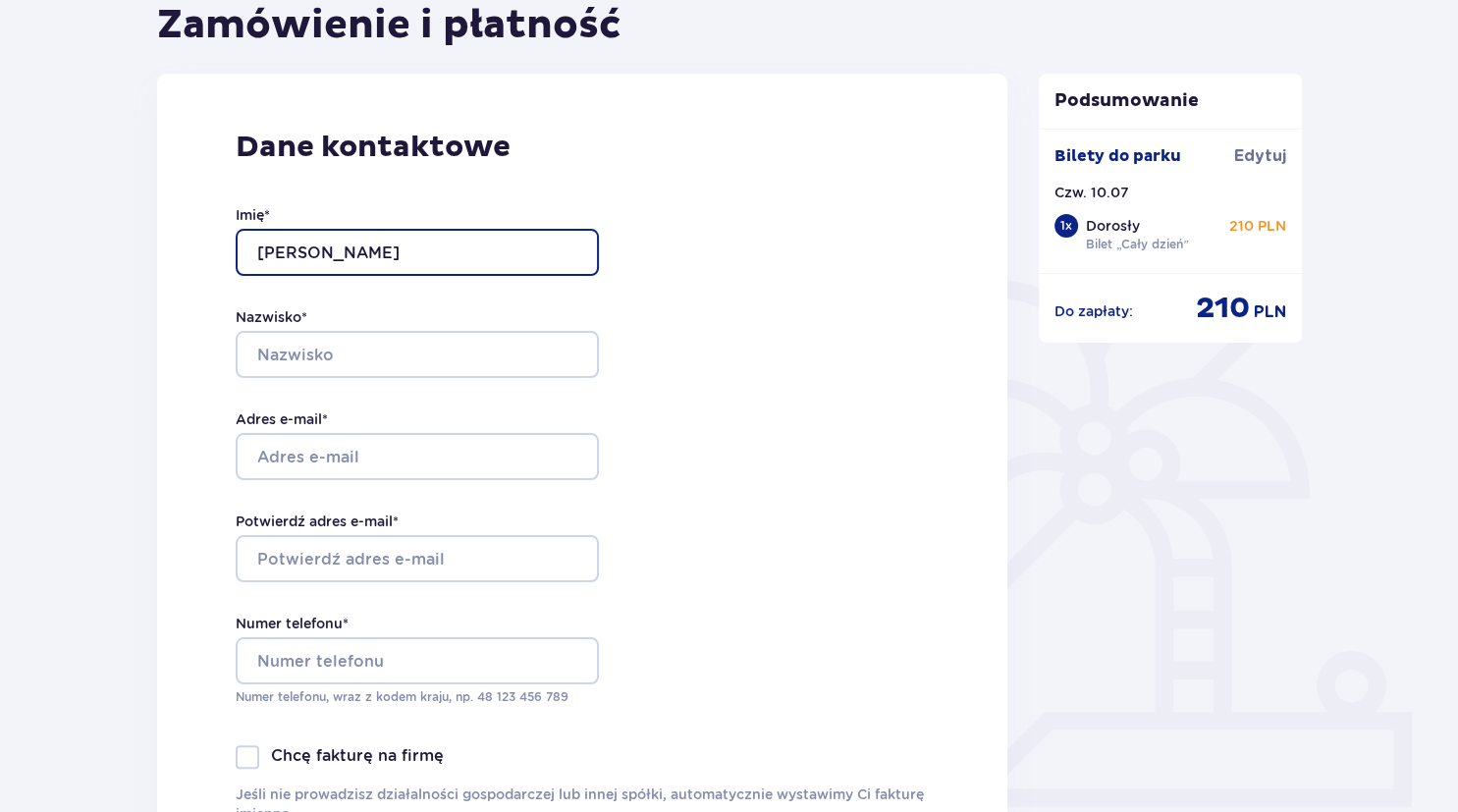 type on "Paweł" 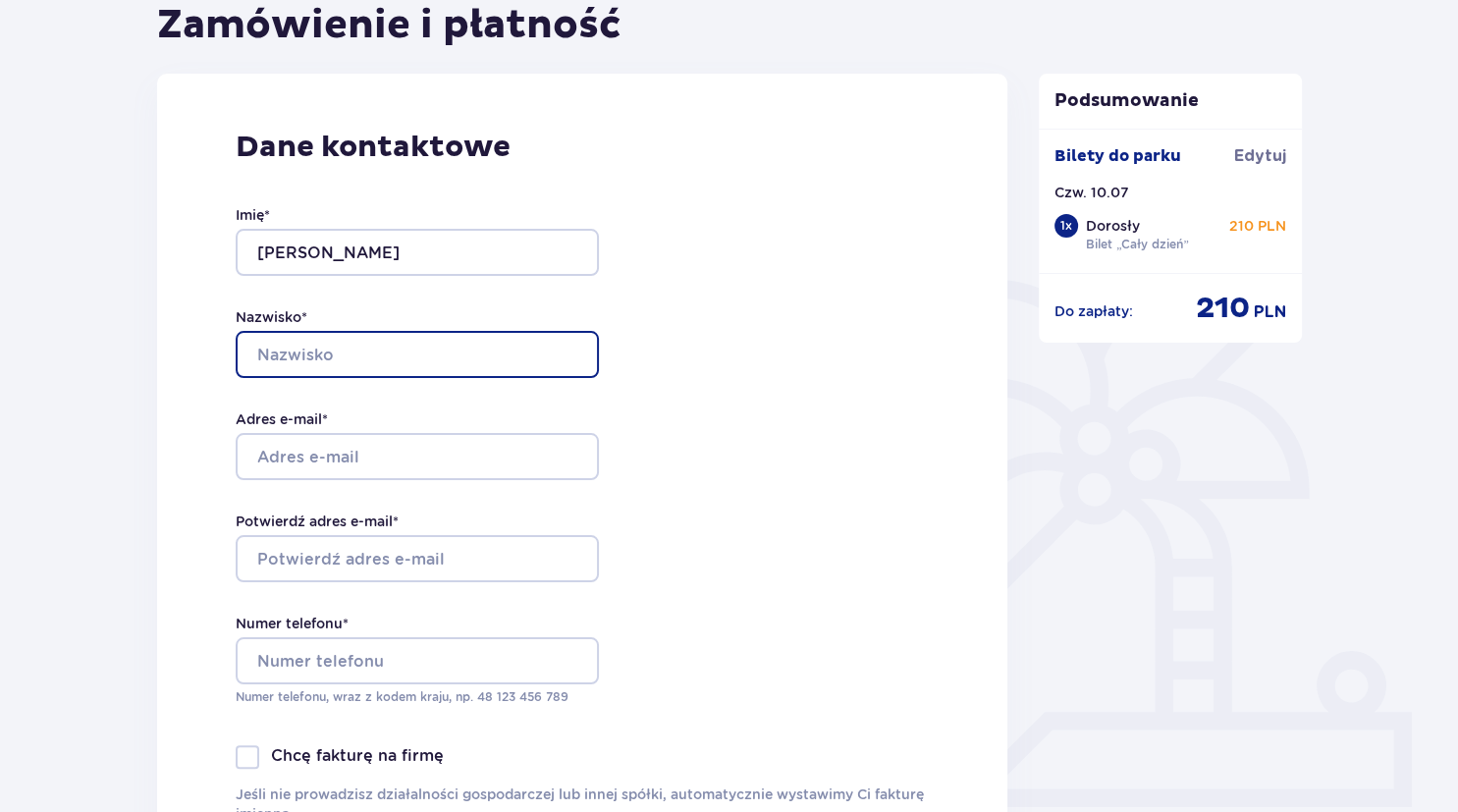 click on "Nazwisko *" at bounding box center [417, 354] 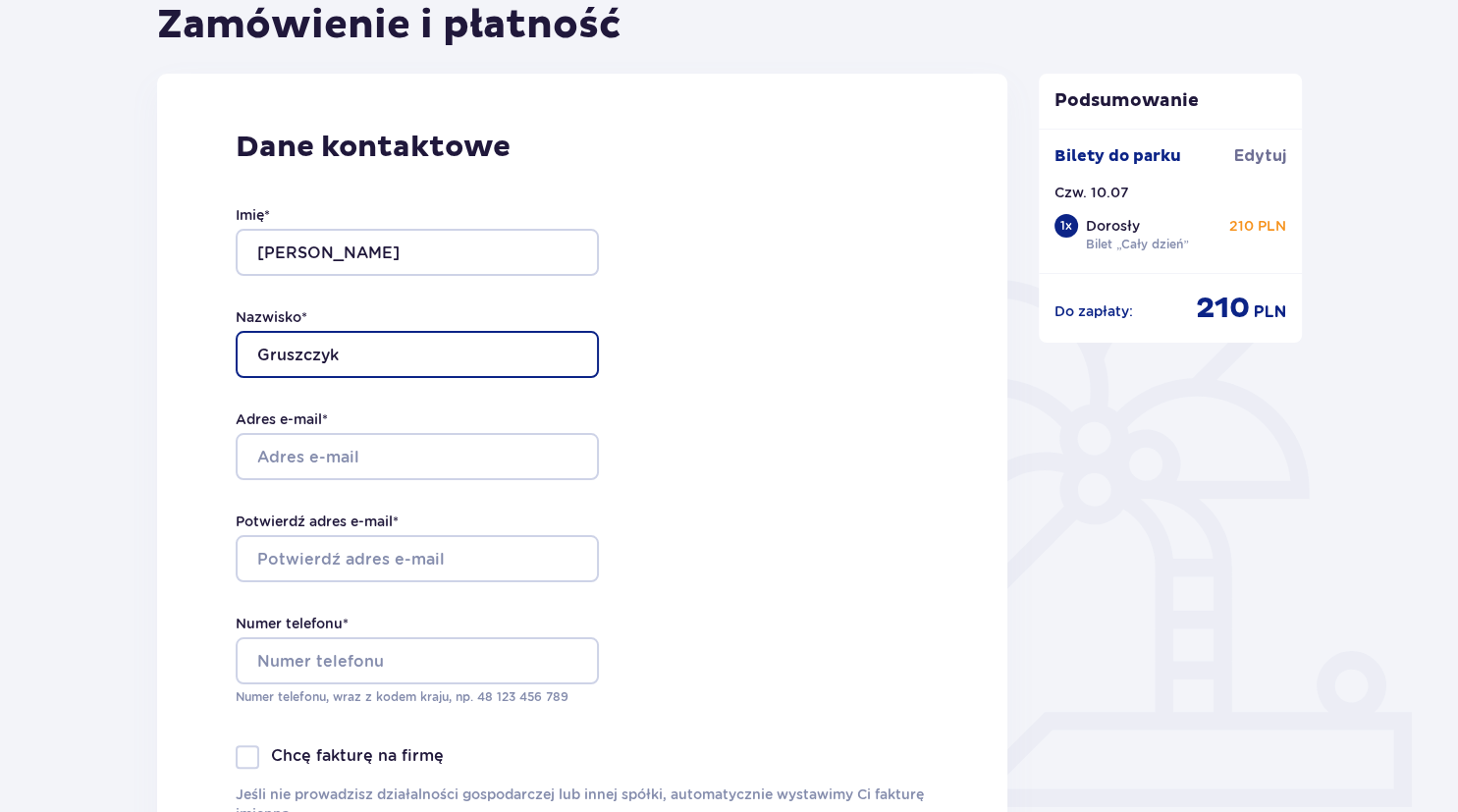 type on "Gruszczyk" 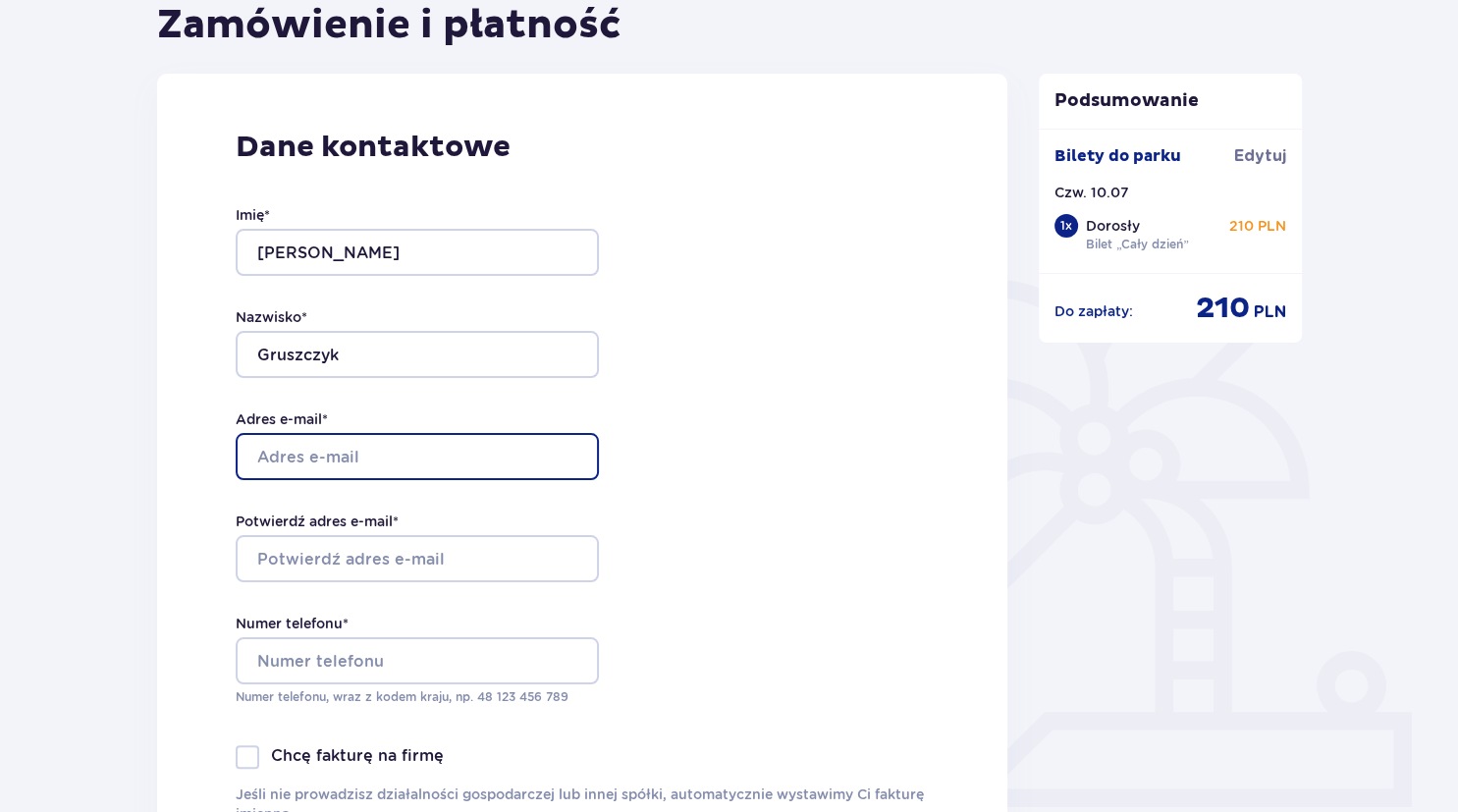 click on "Adres e-mail *" at bounding box center (417, 457) 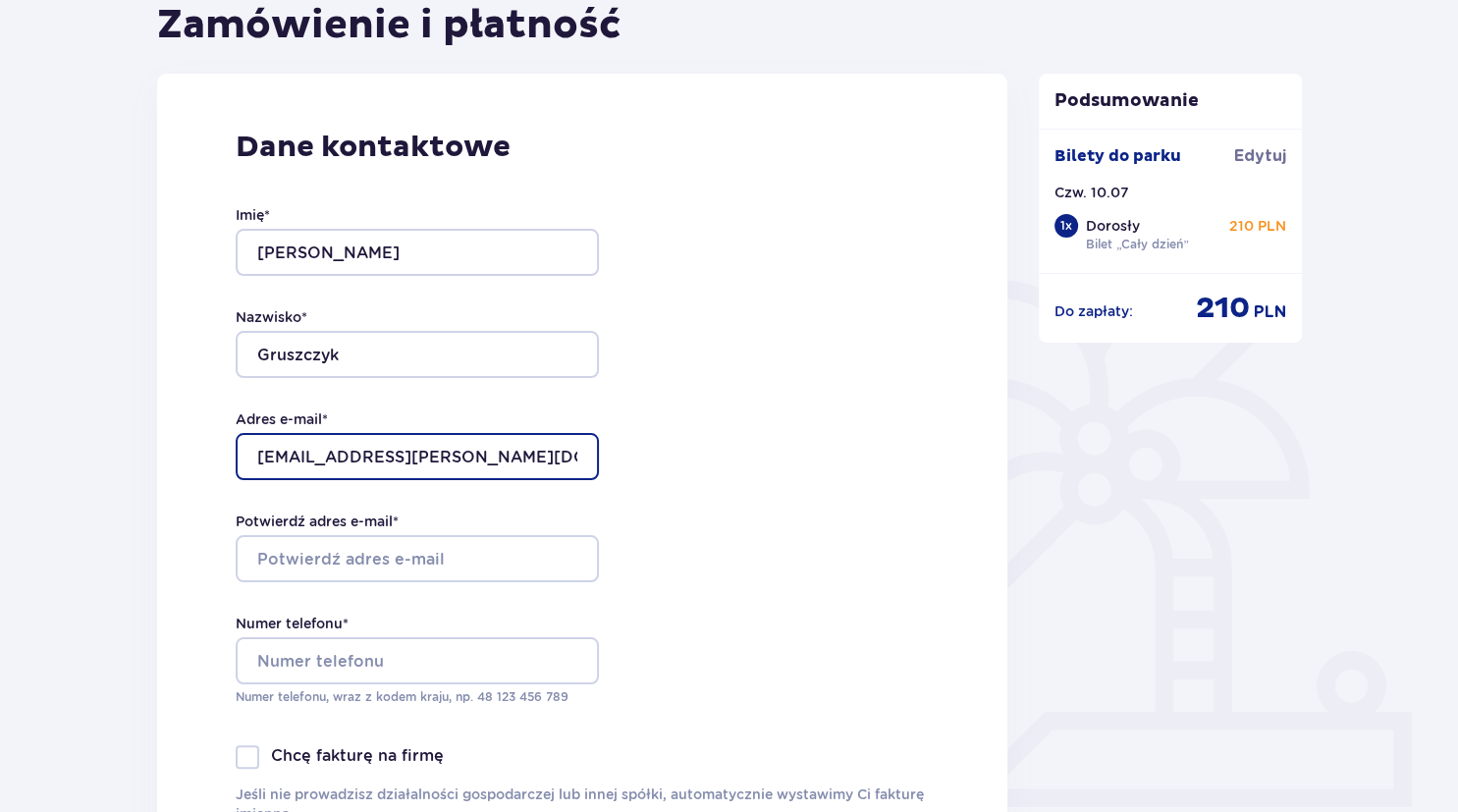 type on "gruszczyk.pawel@gmail.com" 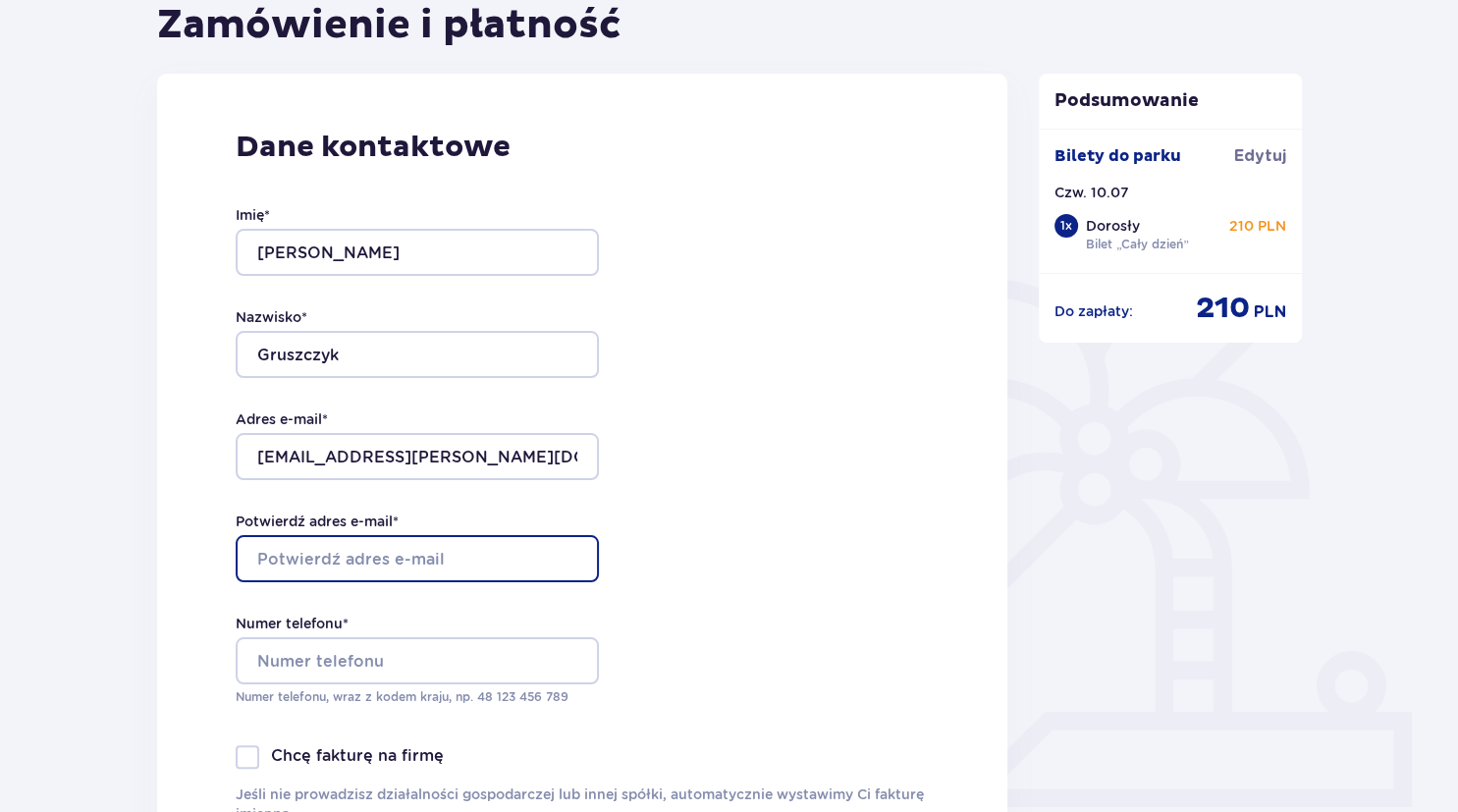 click on "Potwierdź adres e-mail *" at bounding box center [417, 559] 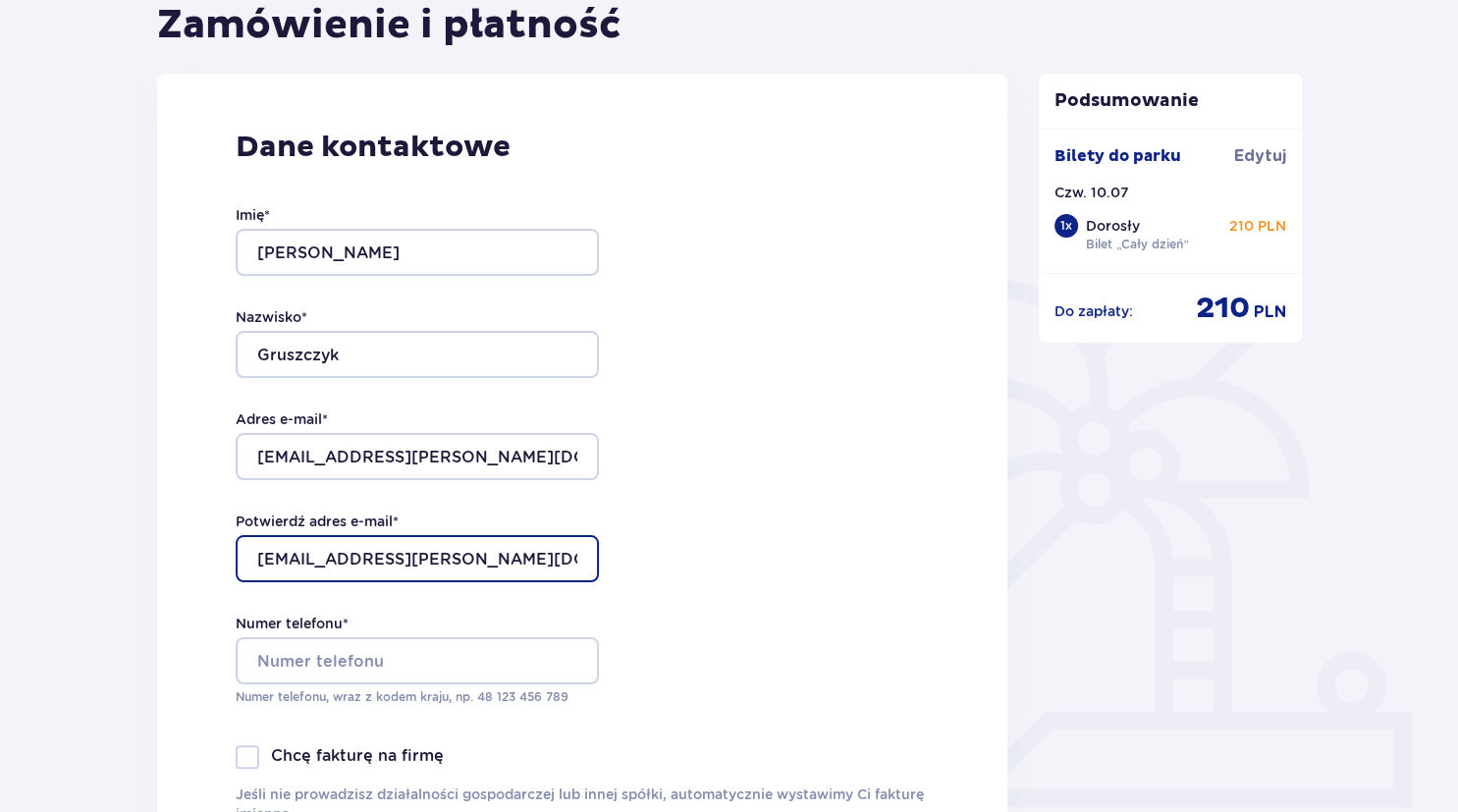 type on "gruszczyk.pawel@gmail.com" 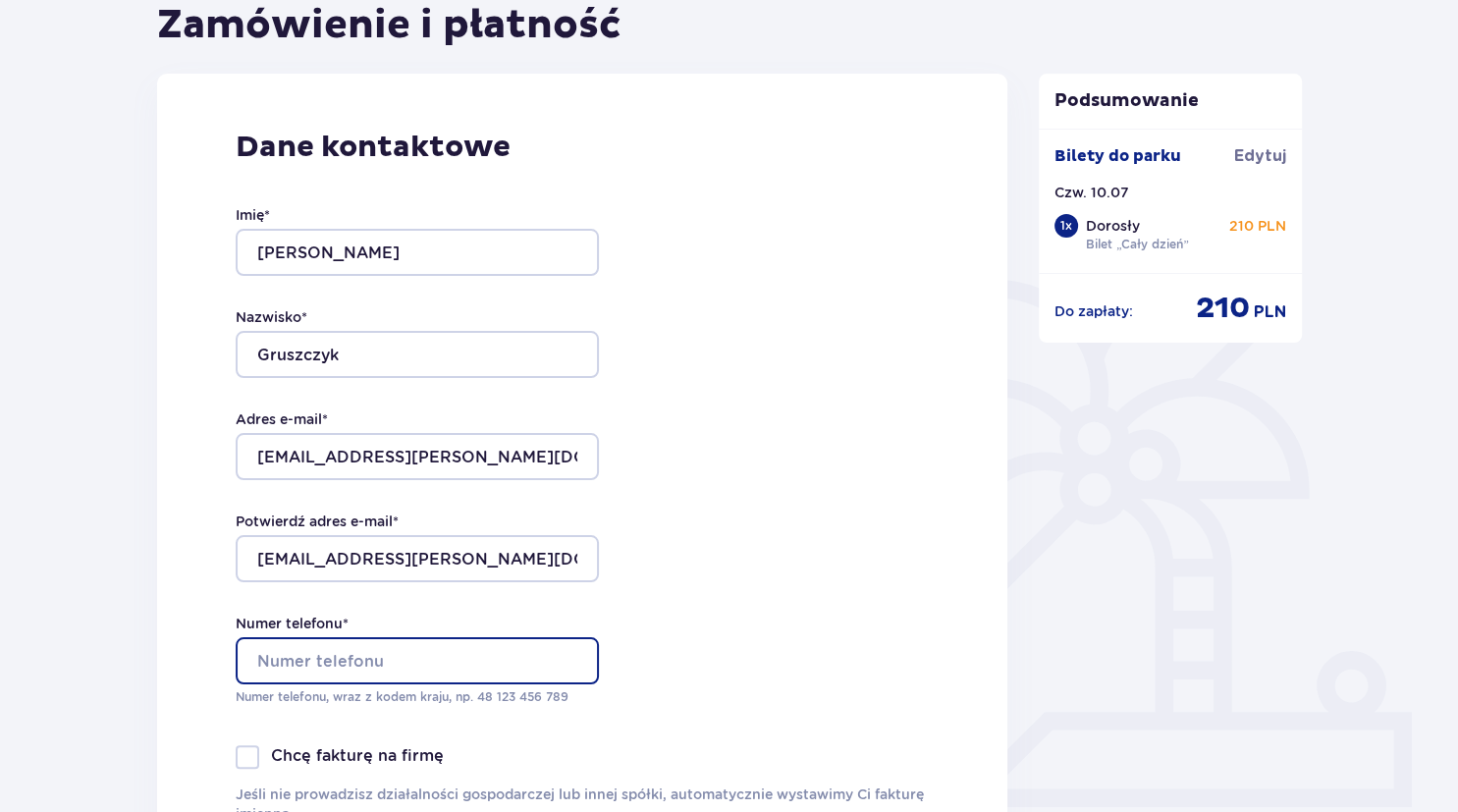 click on "Numer telefonu *" at bounding box center (417, 661) 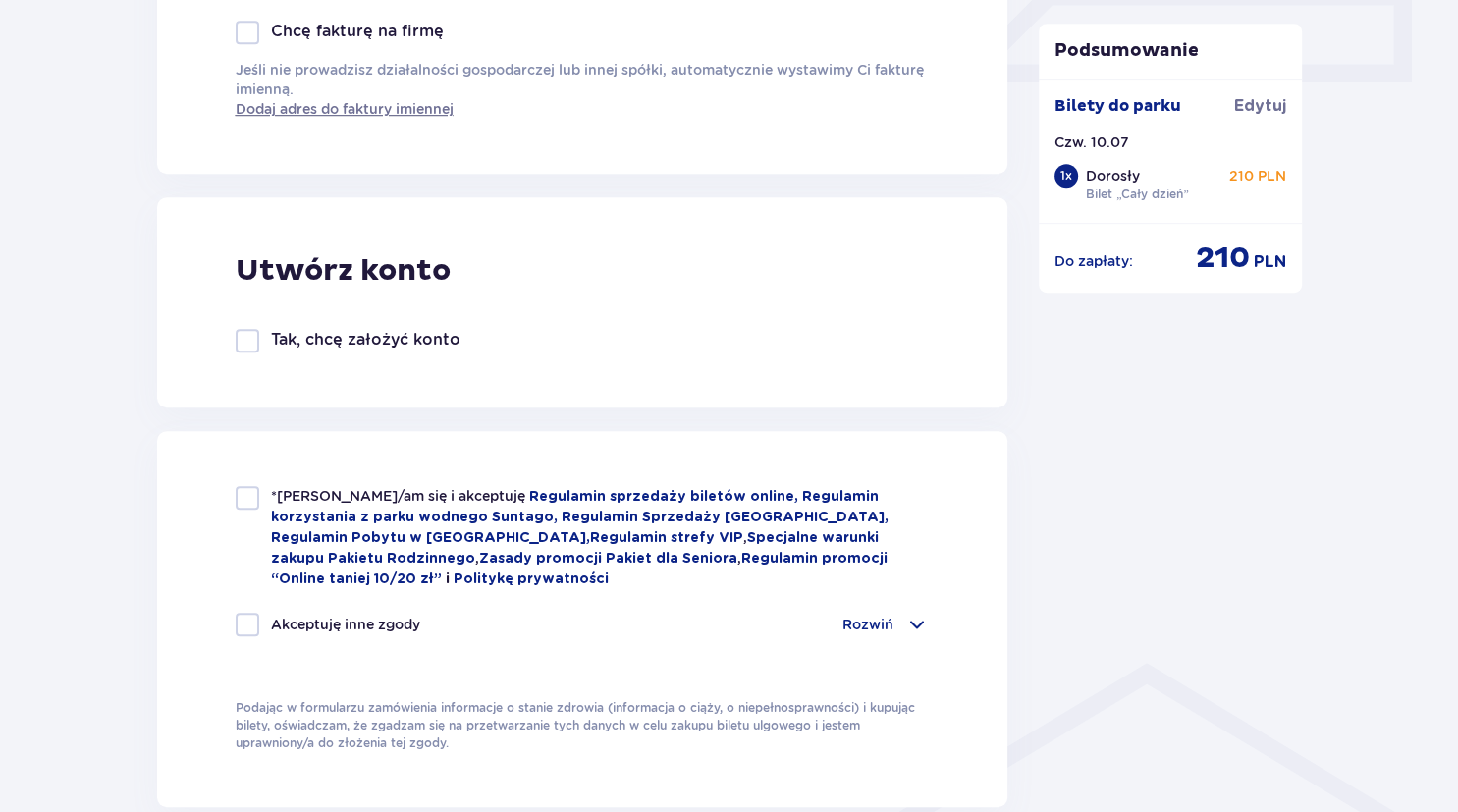 scroll, scrollTop: 933, scrollLeft: 0, axis: vertical 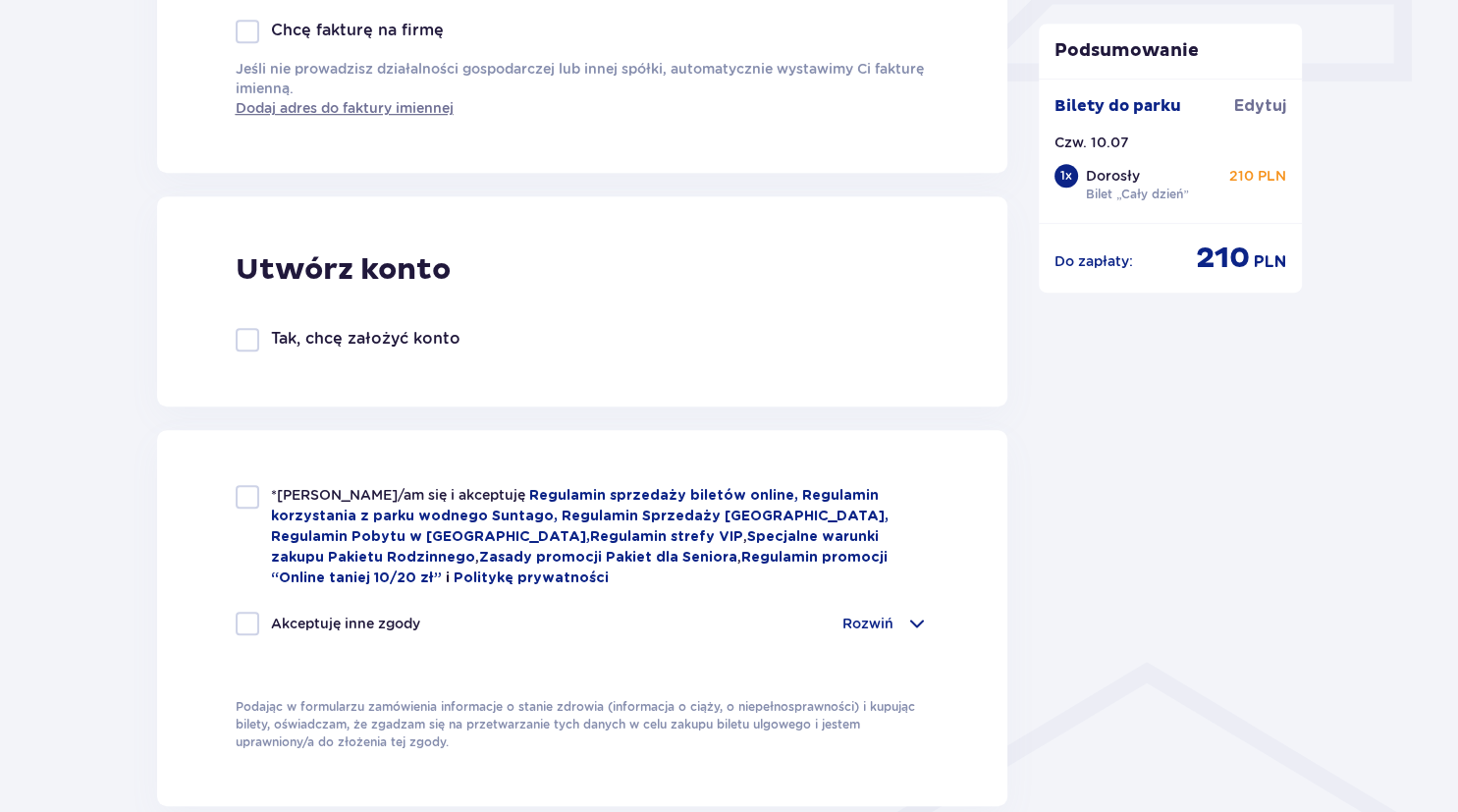 type on "792 335 054" 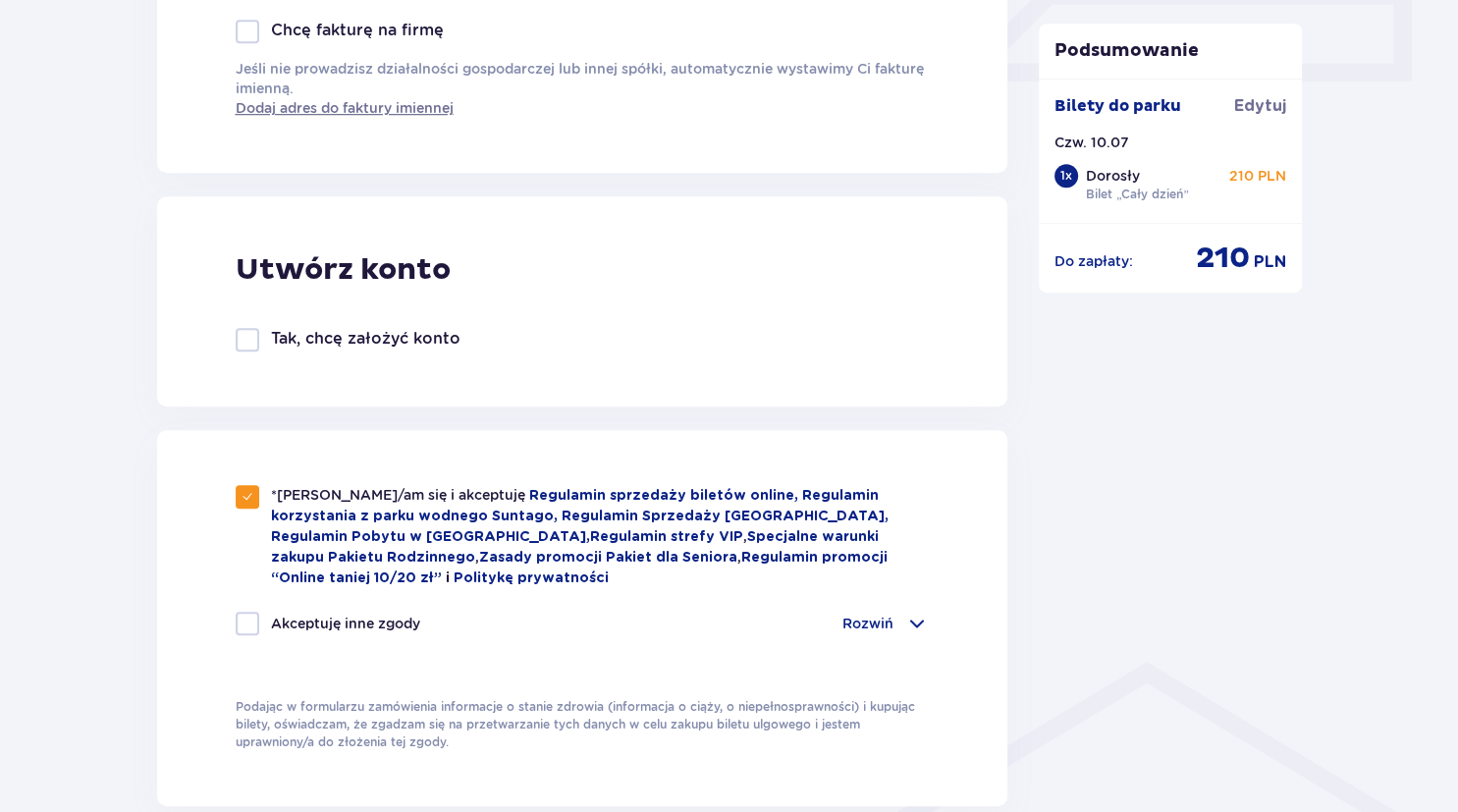 scroll, scrollTop: 1347, scrollLeft: 0, axis: vertical 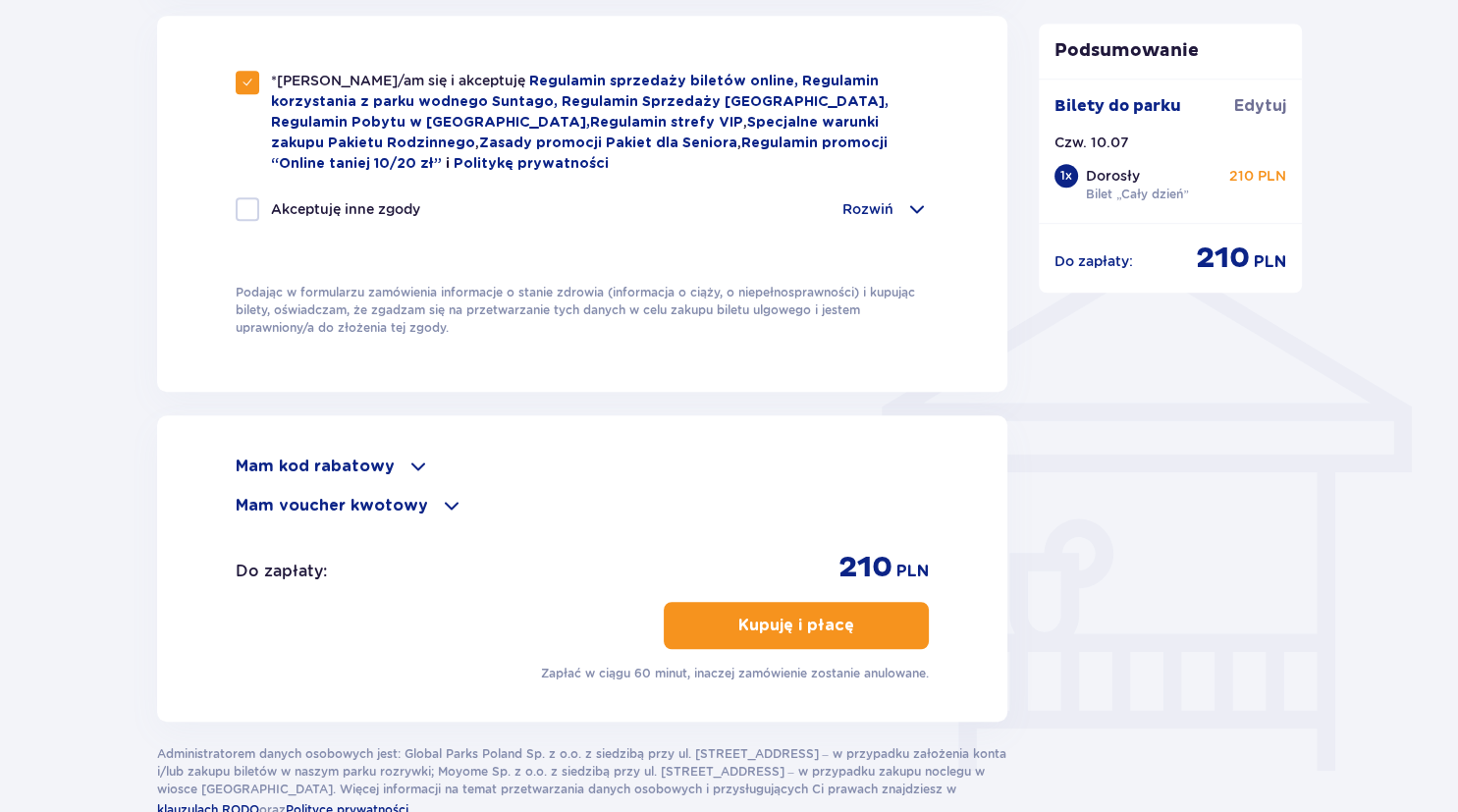 click on "Kupuję i płacę" at bounding box center [796, 625] 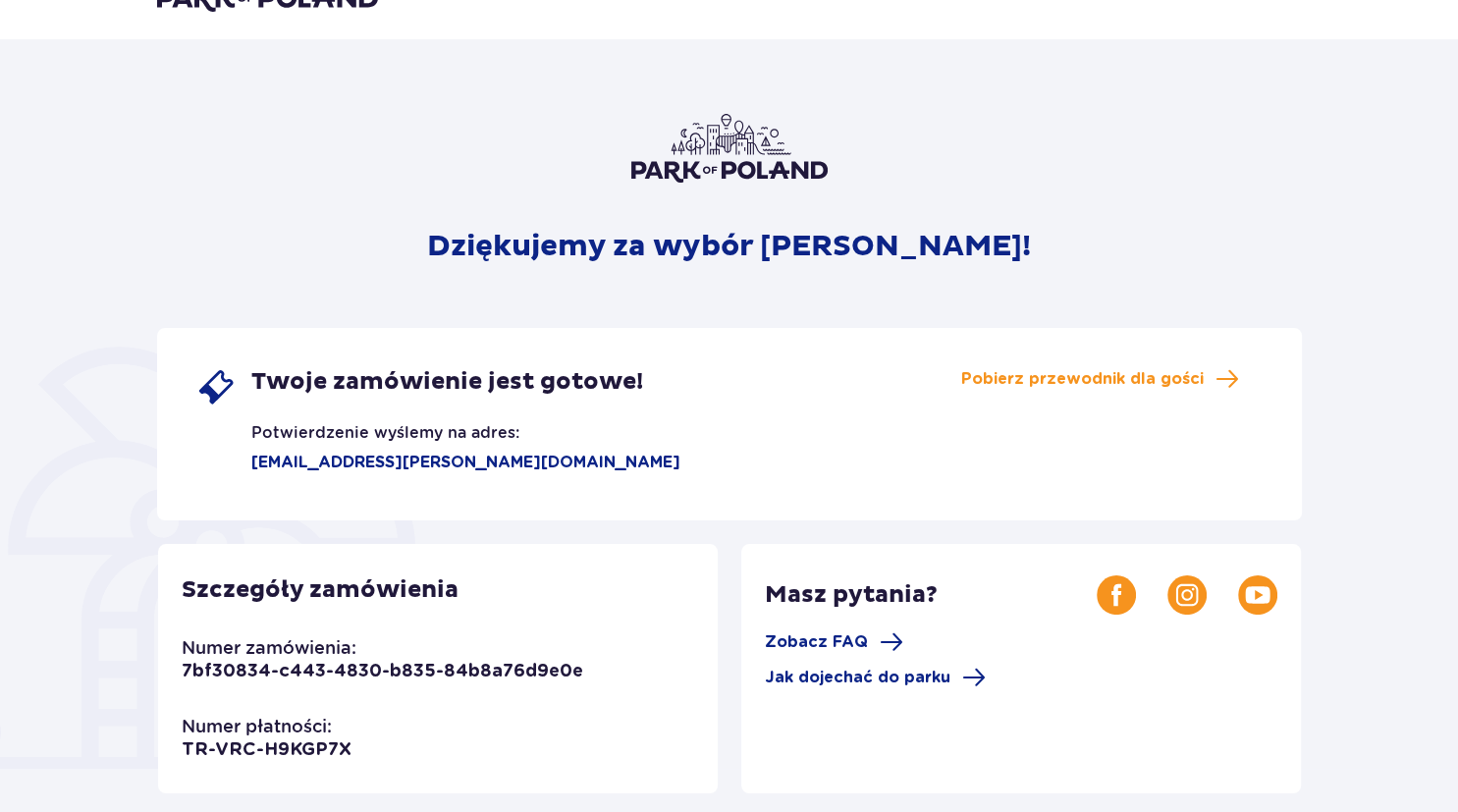 scroll, scrollTop: 0, scrollLeft: 0, axis: both 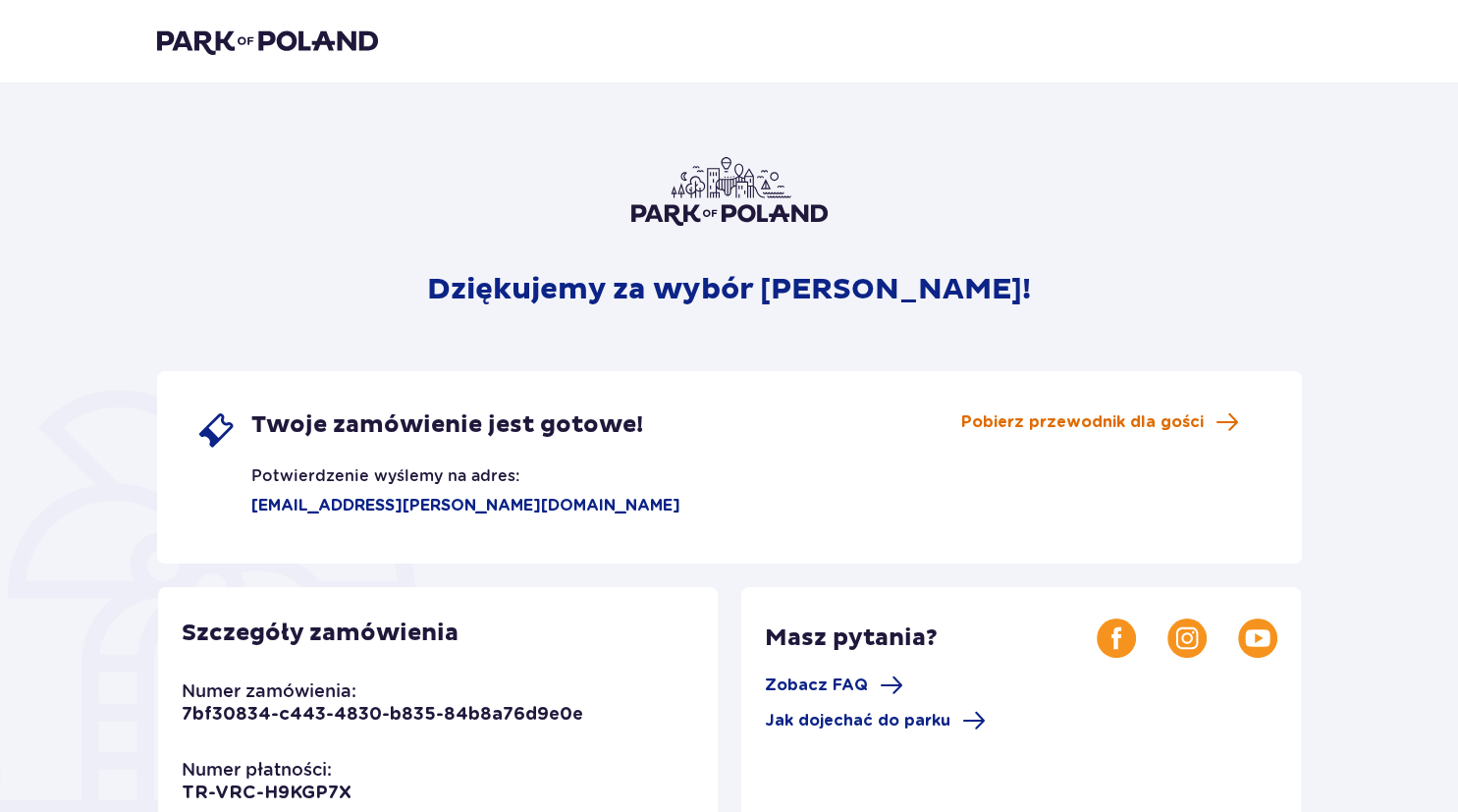 click on "Pobierz przewodnik dla gości" at bounding box center (1082, 422) 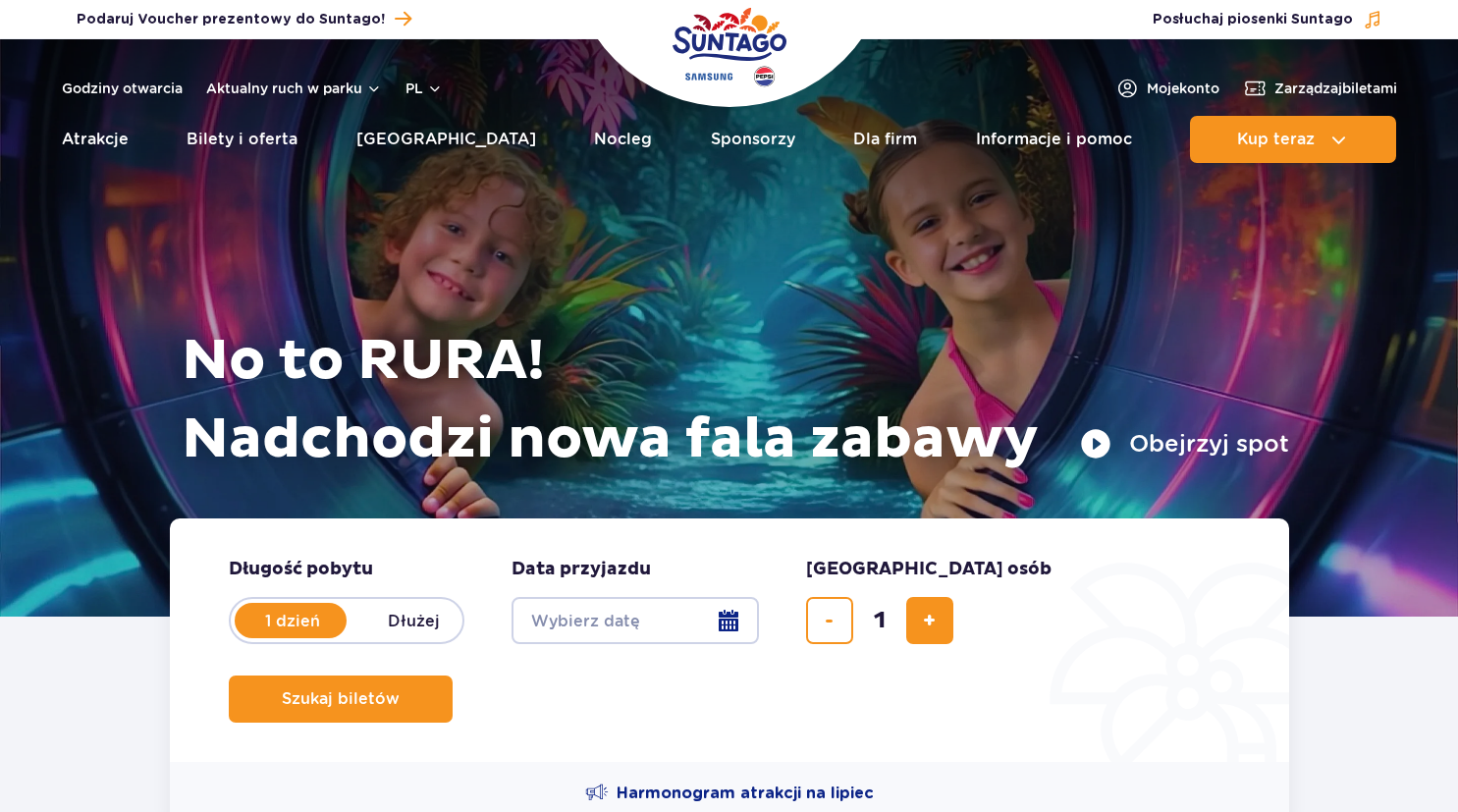 scroll, scrollTop: 0, scrollLeft: 0, axis: both 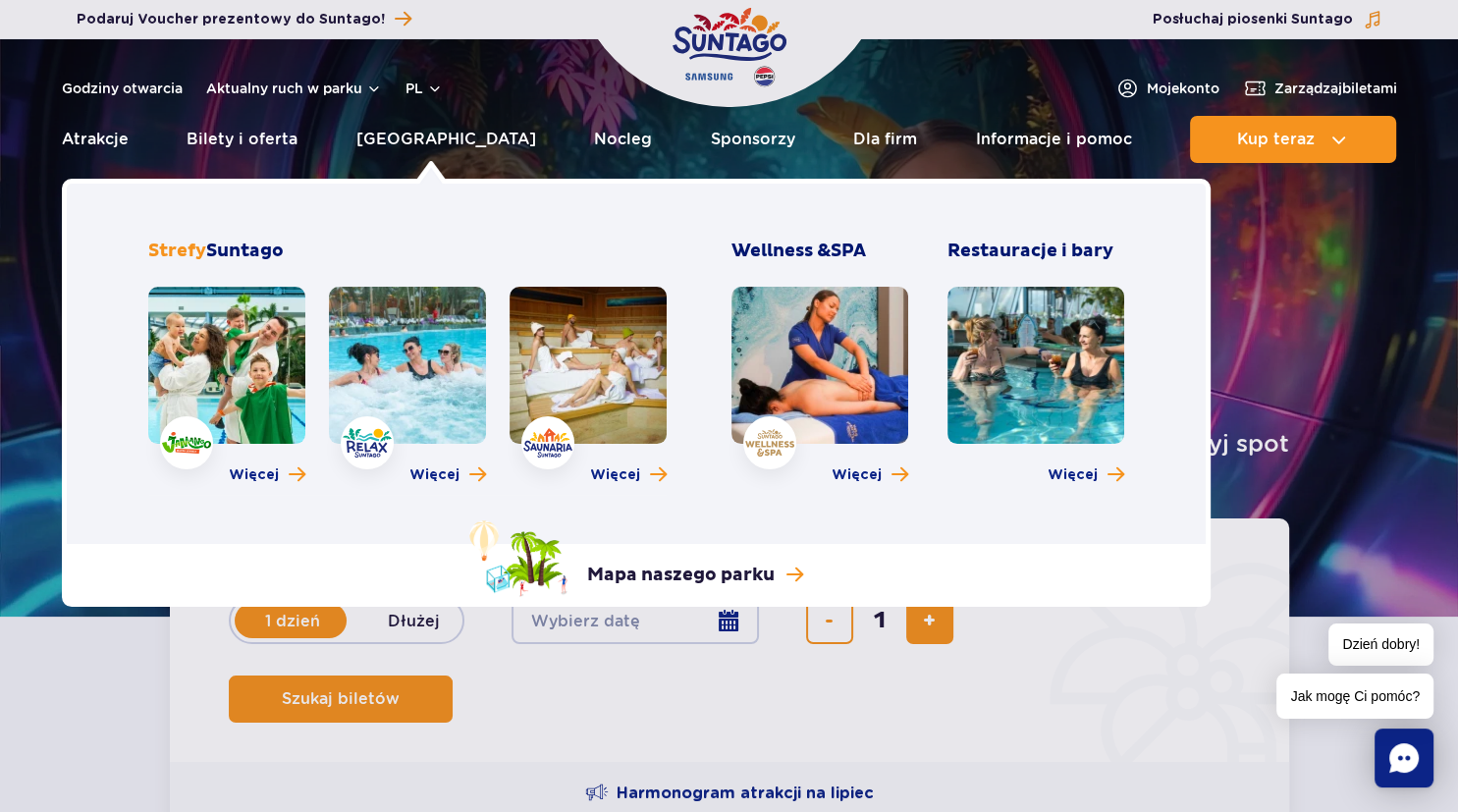 click at bounding box center [588, 365] 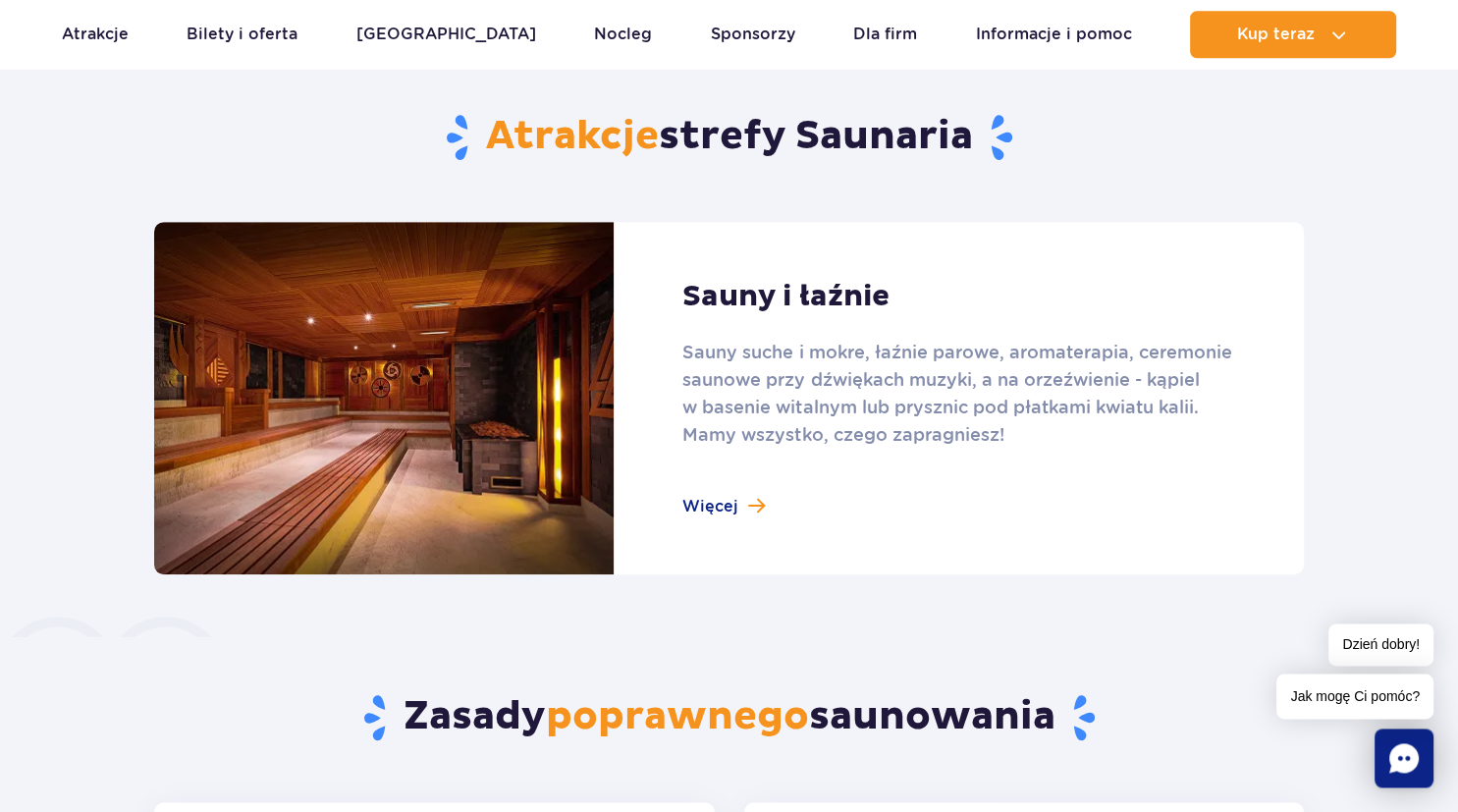 scroll, scrollTop: 1140, scrollLeft: 0, axis: vertical 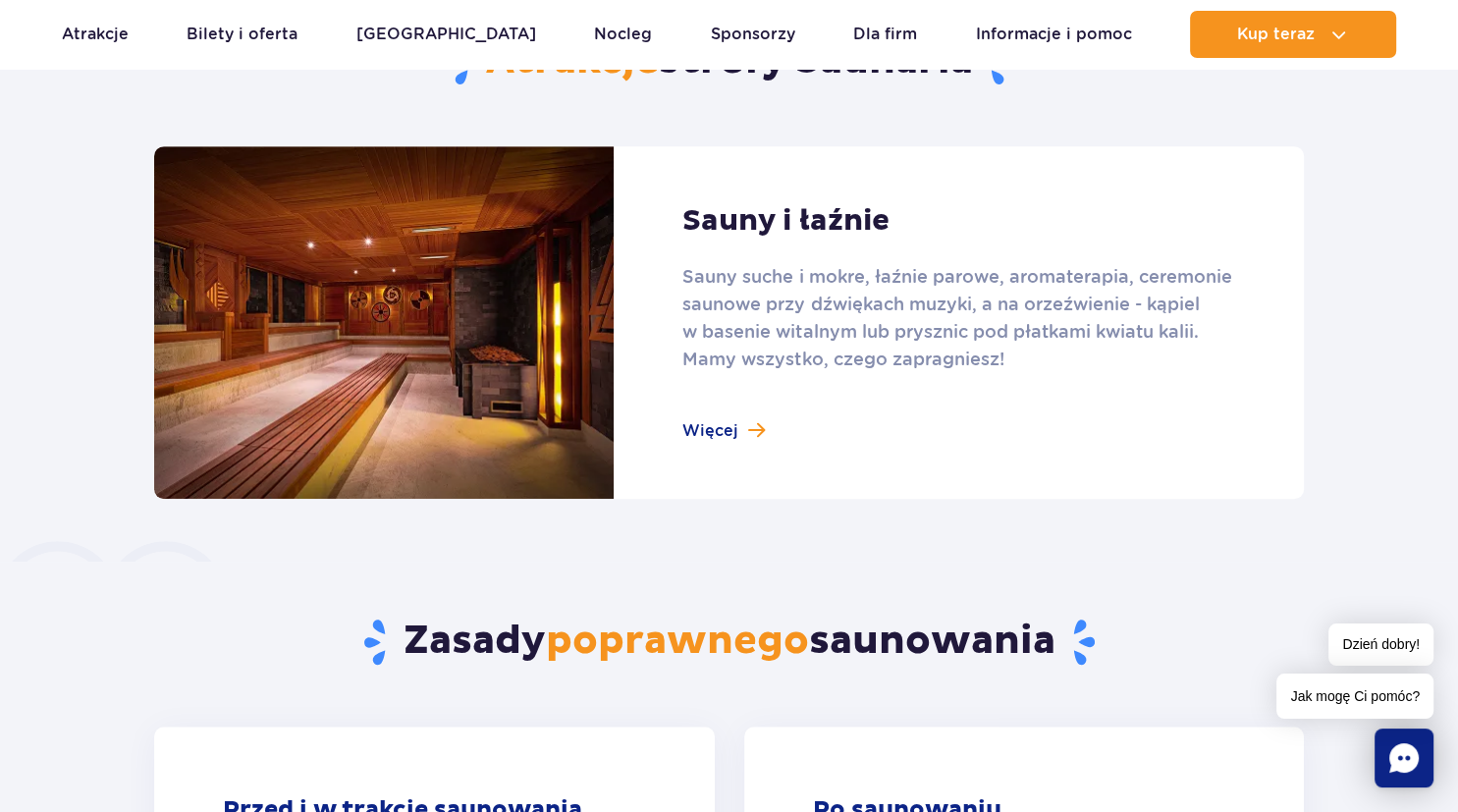 click at bounding box center [729, 322] 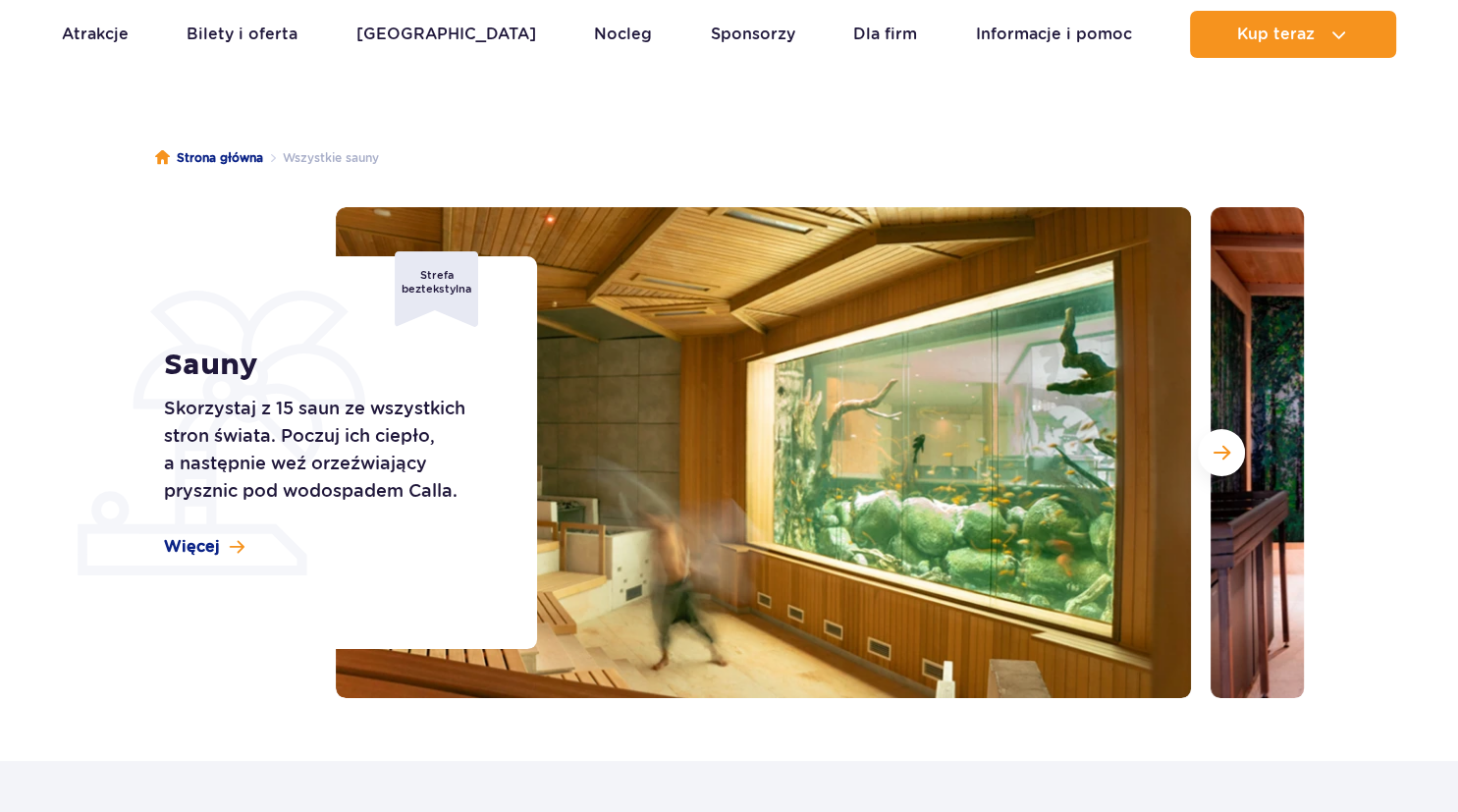 scroll, scrollTop: 103, scrollLeft: 0, axis: vertical 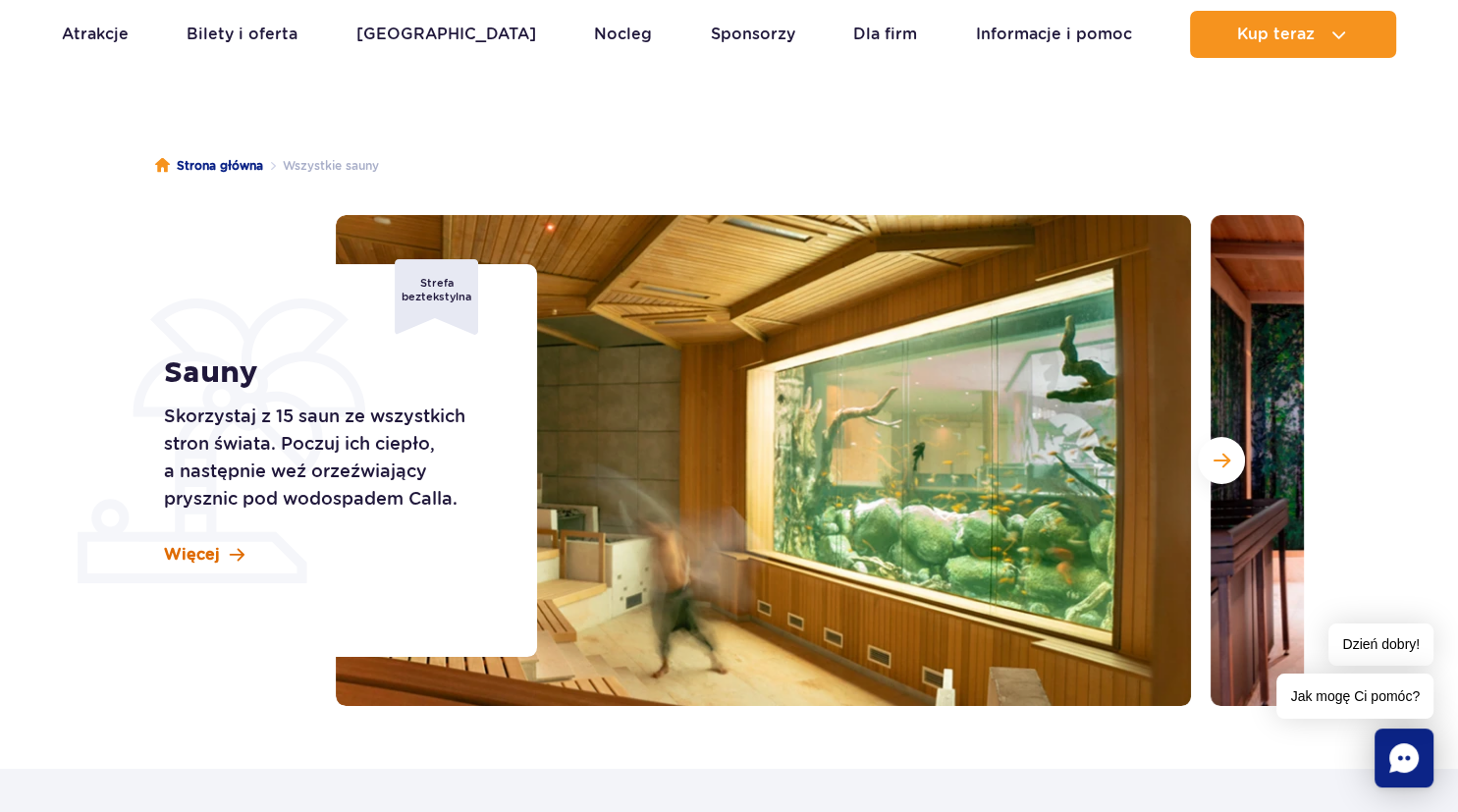 click on "Więcej" at bounding box center (204, 555) 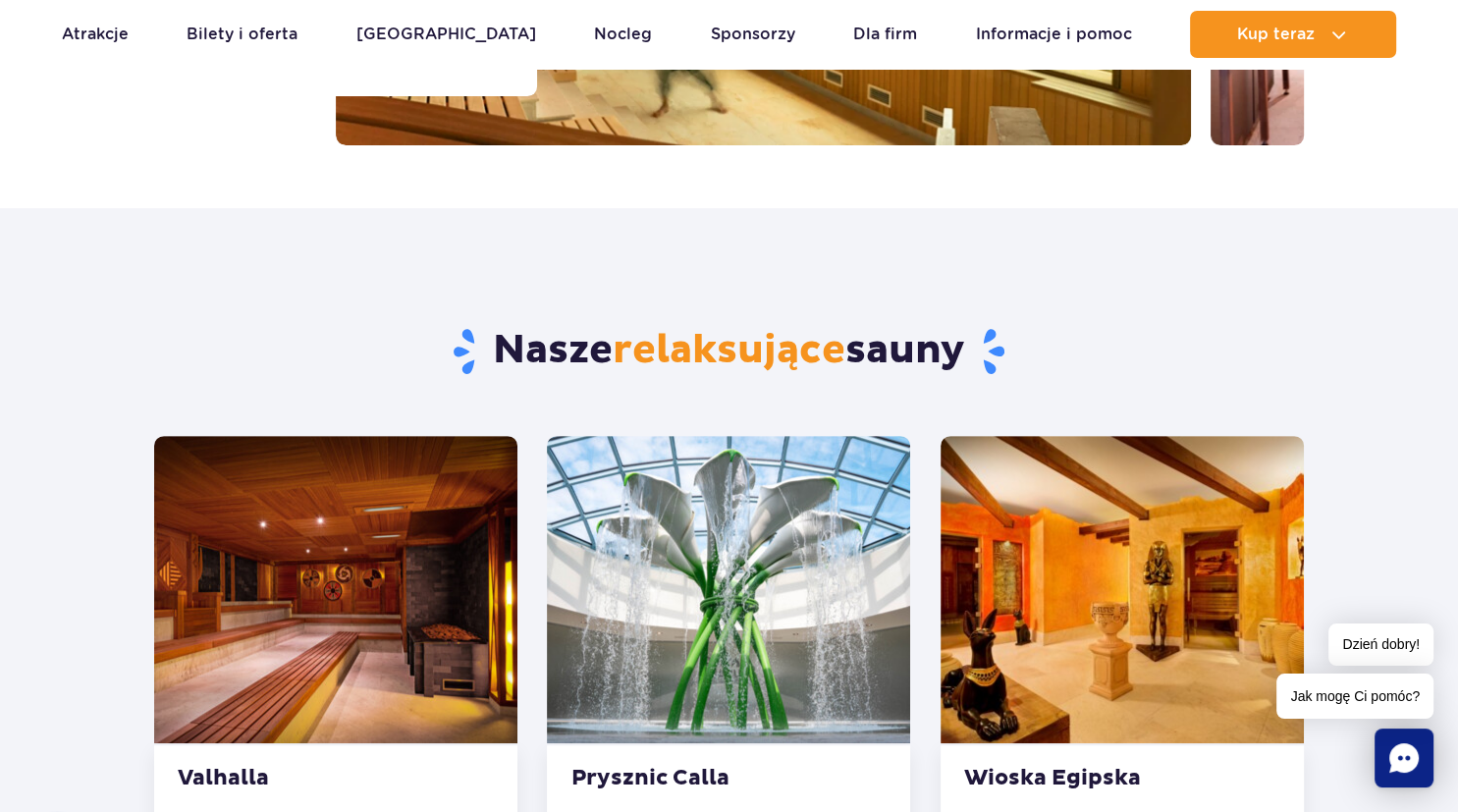 scroll, scrollTop: 0, scrollLeft: 0, axis: both 